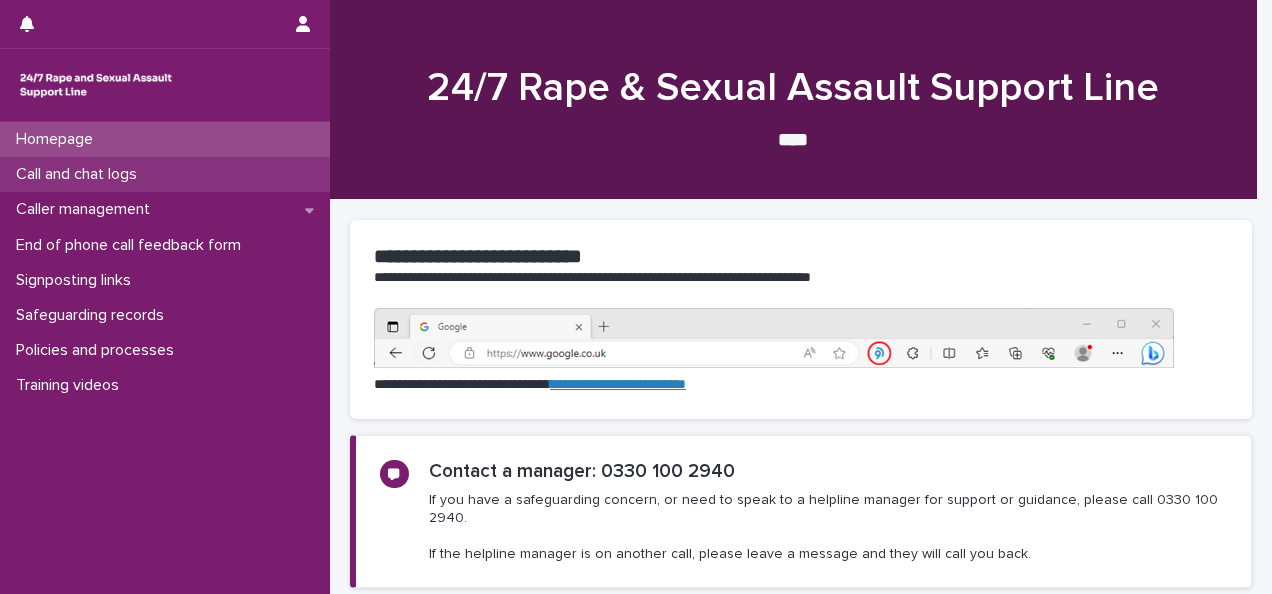 scroll, scrollTop: 0, scrollLeft: 0, axis: both 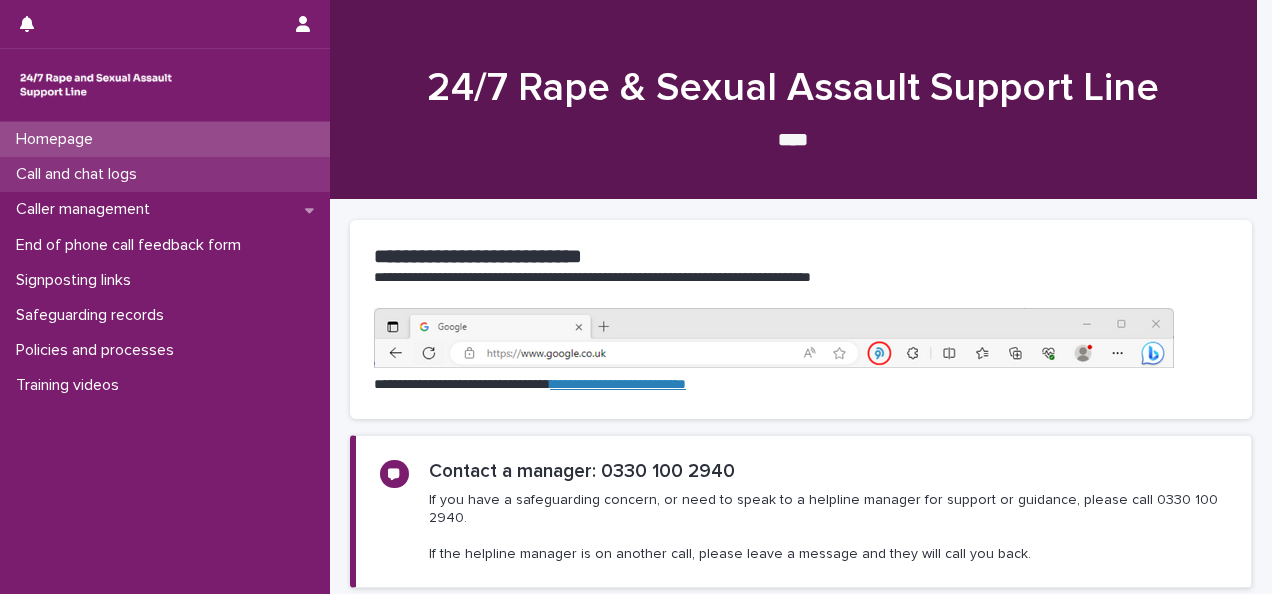click on "Call and chat logs" at bounding box center (80, 174) 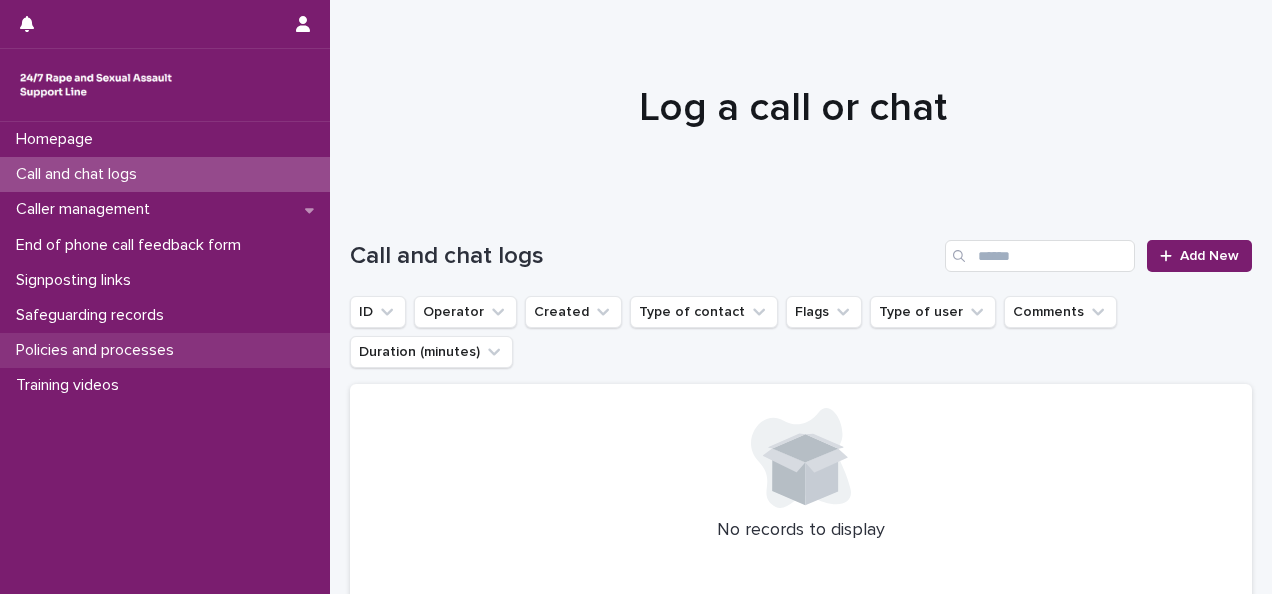 click on "Policies and processes" at bounding box center [99, 350] 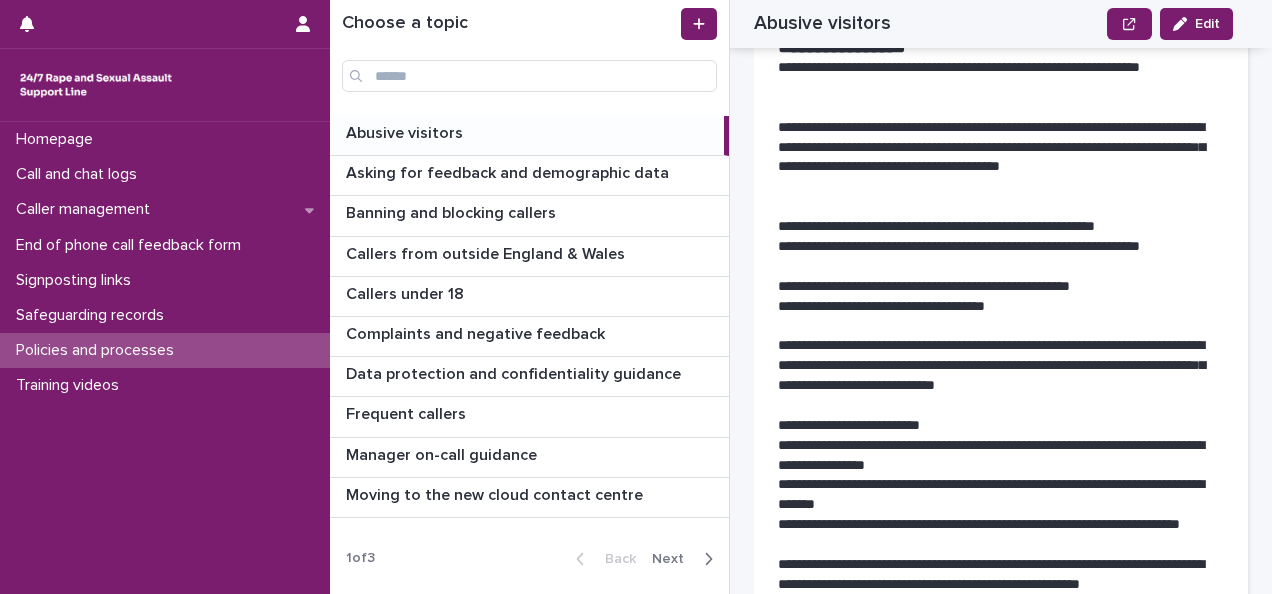 scroll, scrollTop: 2300, scrollLeft: 0, axis: vertical 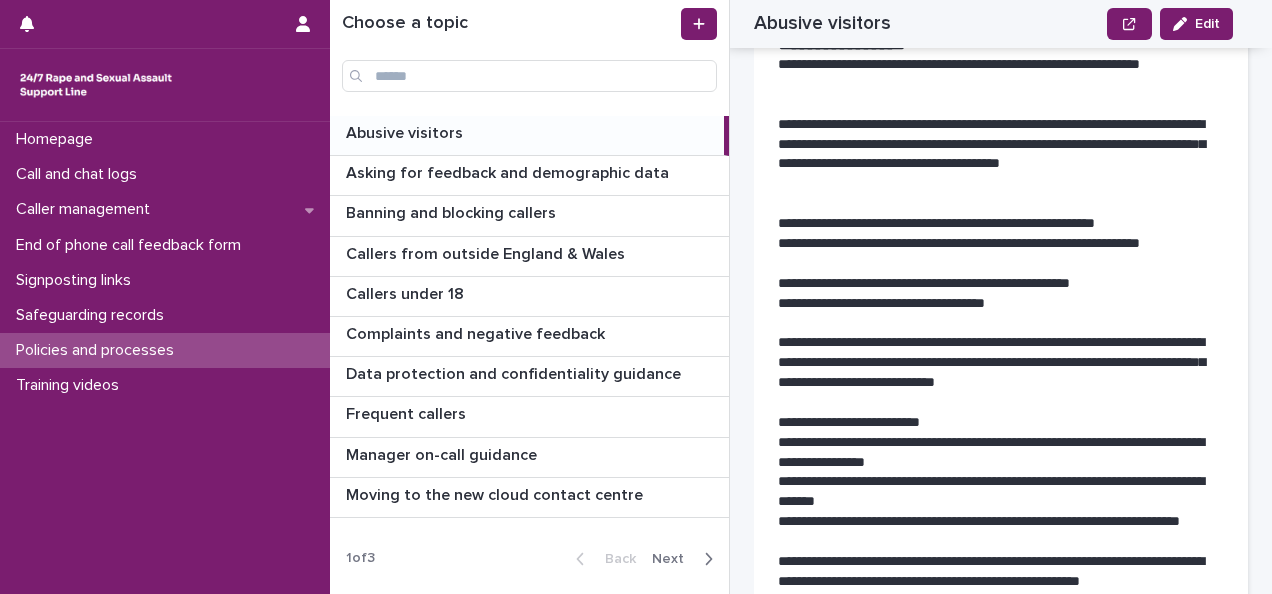 click on "Next" at bounding box center (674, 559) 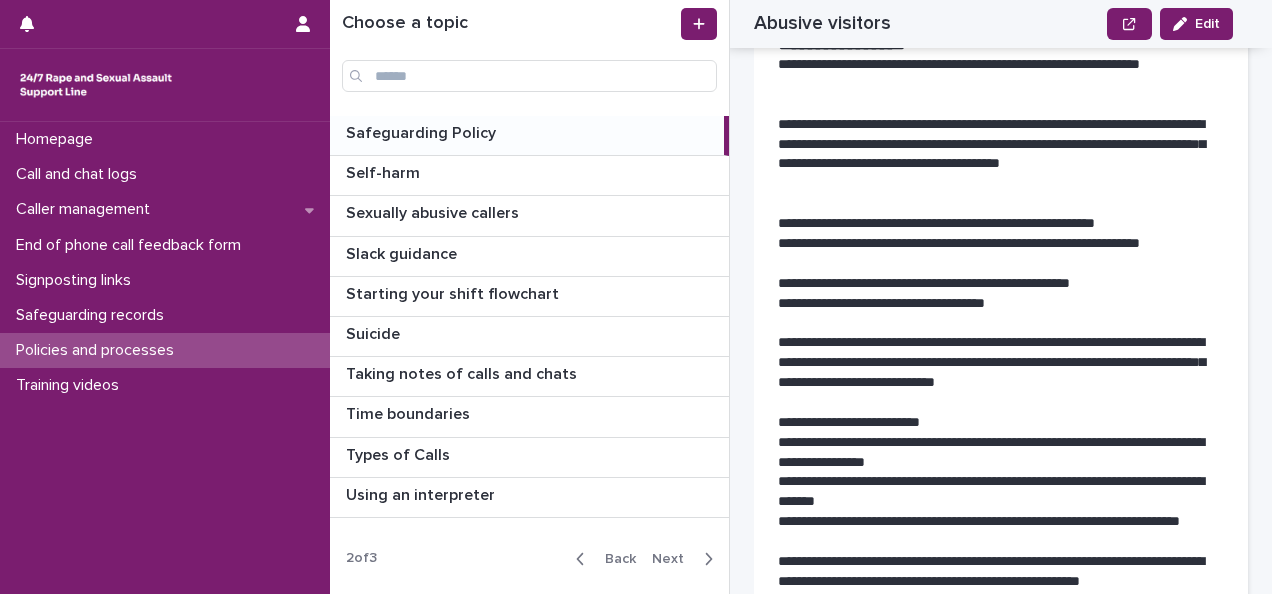 scroll, scrollTop: 0, scrollLeft: 0, axis: both 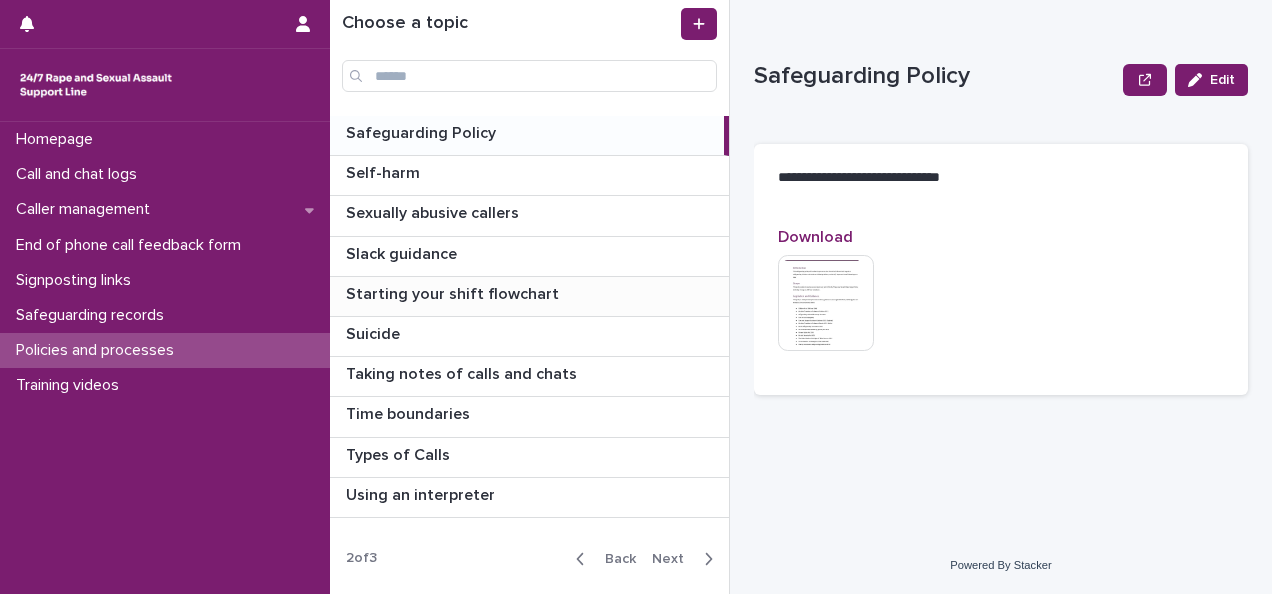 click on "Starting your shift flowchart" at bounding box center (454, 292) 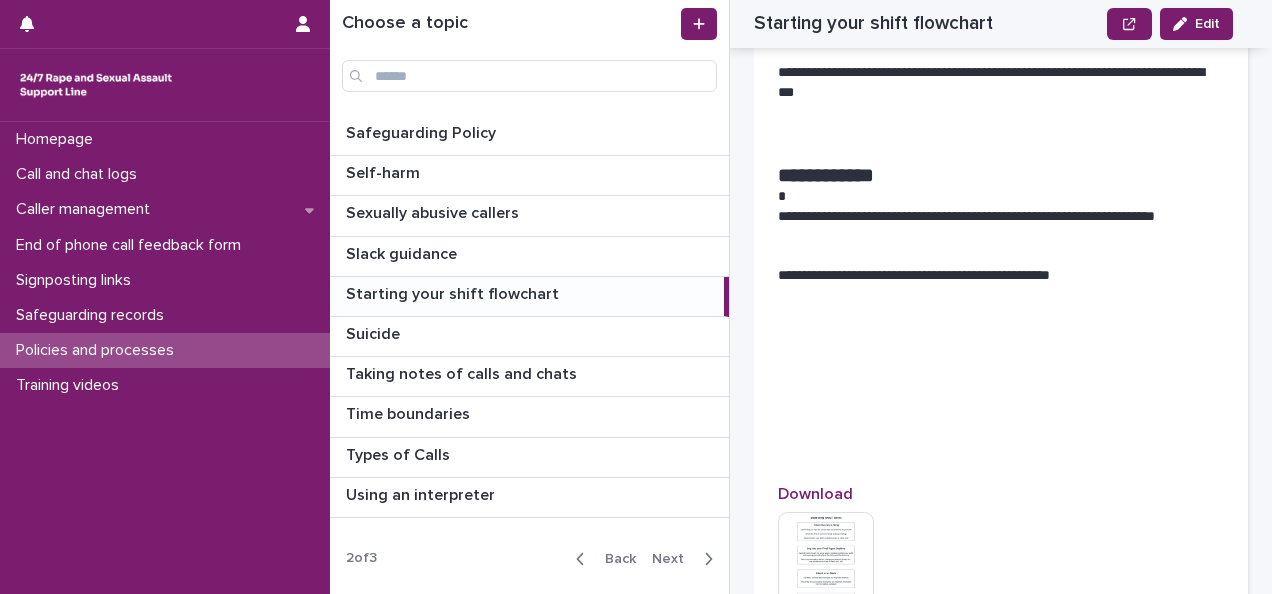 scroll, scrollTop: 744, scrollLeft: 0, axis: vertical 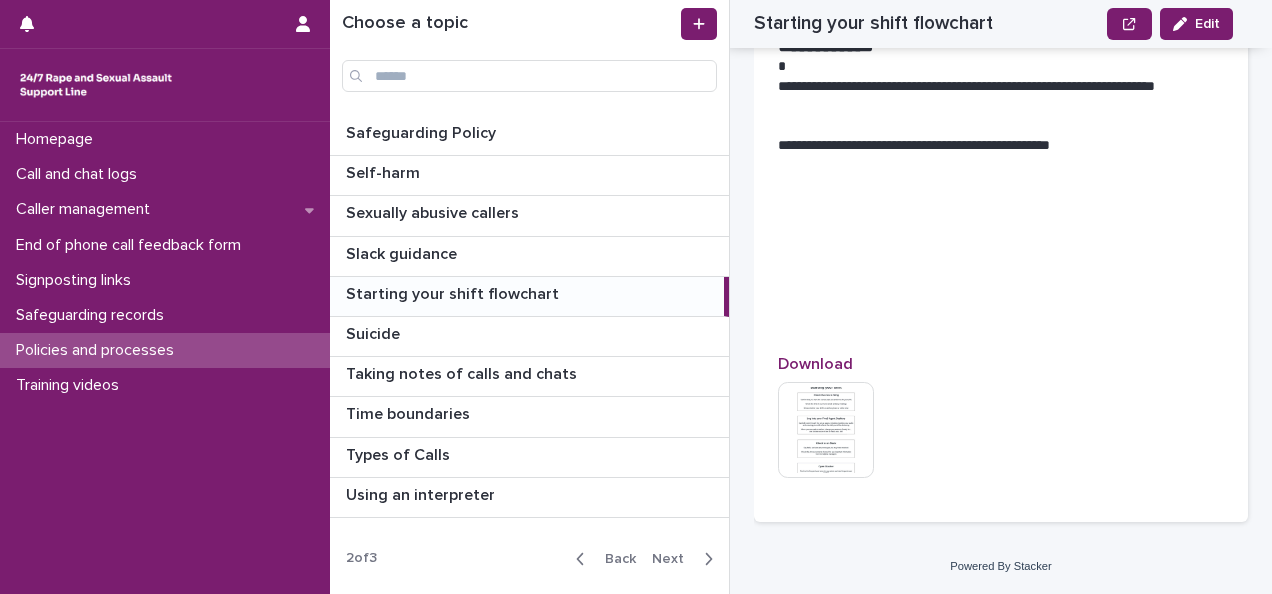 click on "Back" at bounding box center (614, 559) 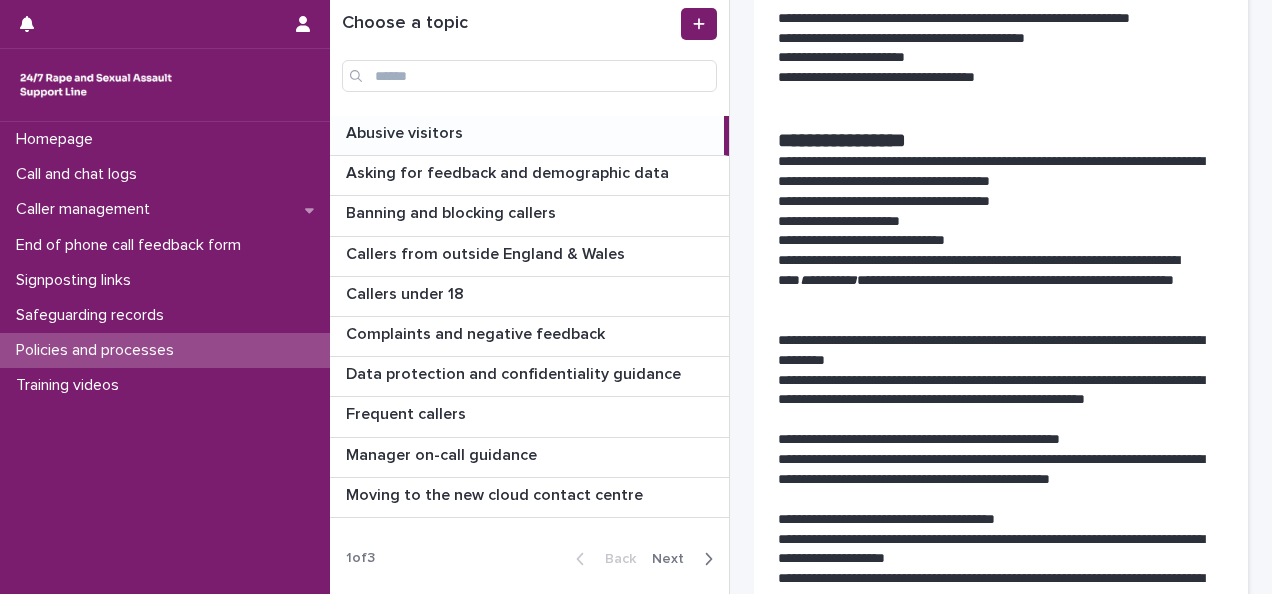 scroll, scrollTop: 0, scrollLeft: 0, axis: both 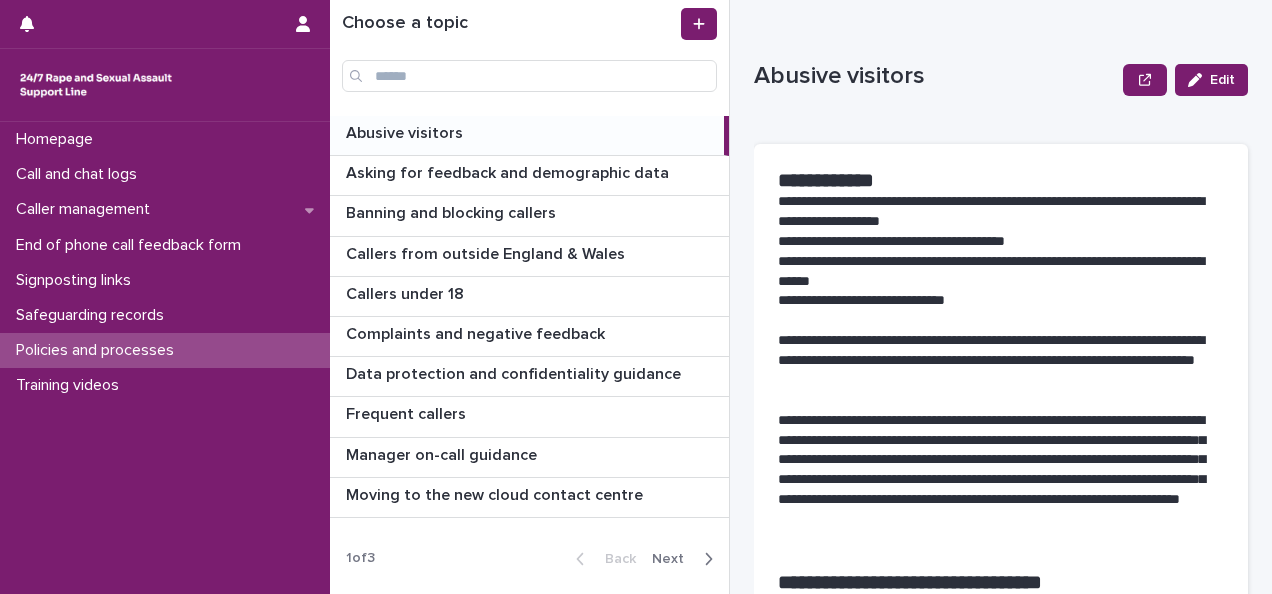 click on "Next" at bounding box center (674, 559) 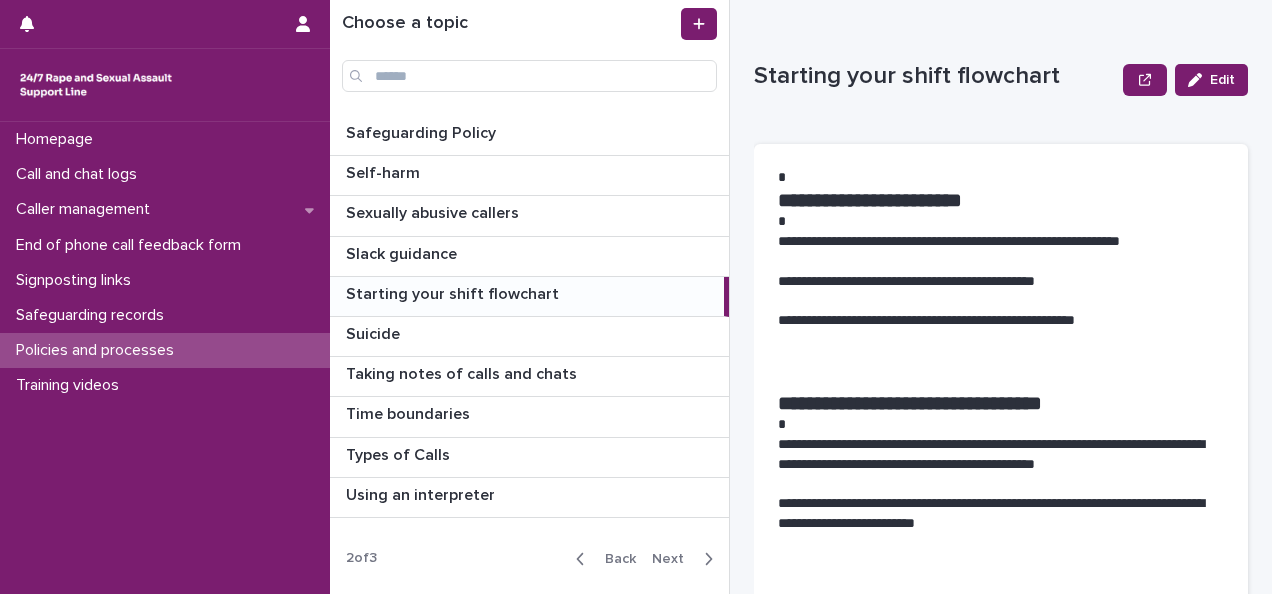 click on "Next" at bounding box center (674, 559) 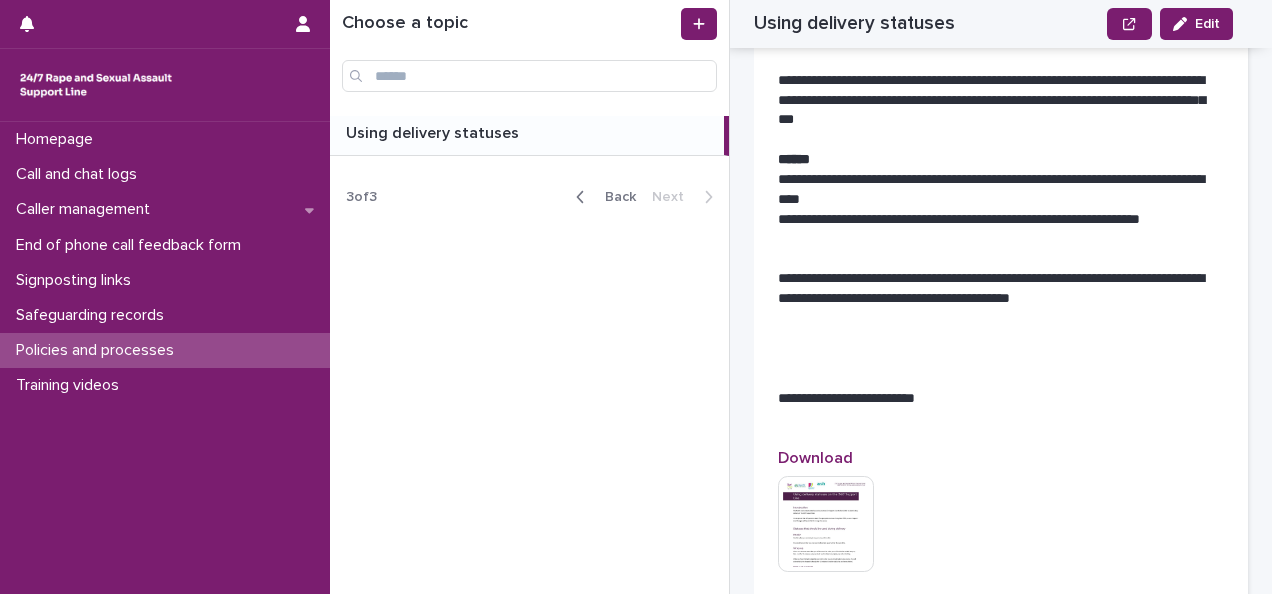 scroll, scrollTop: 1547, scrollLeft: 0, axis: vertical 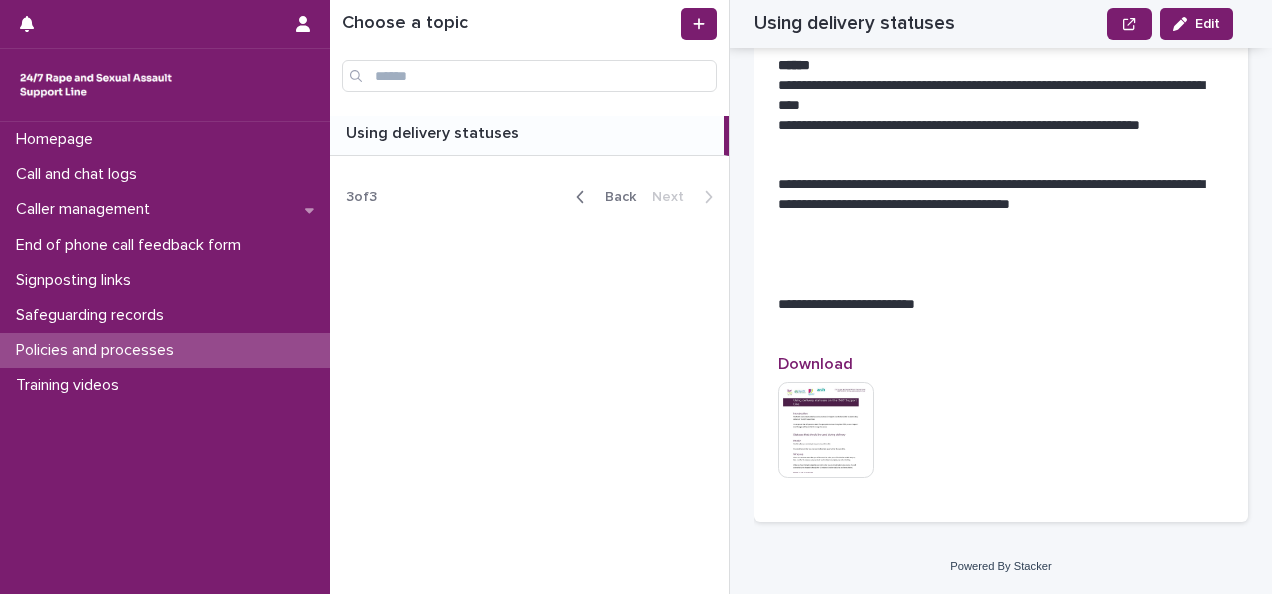 click on "Back Next" at bounding box center [644, 197] 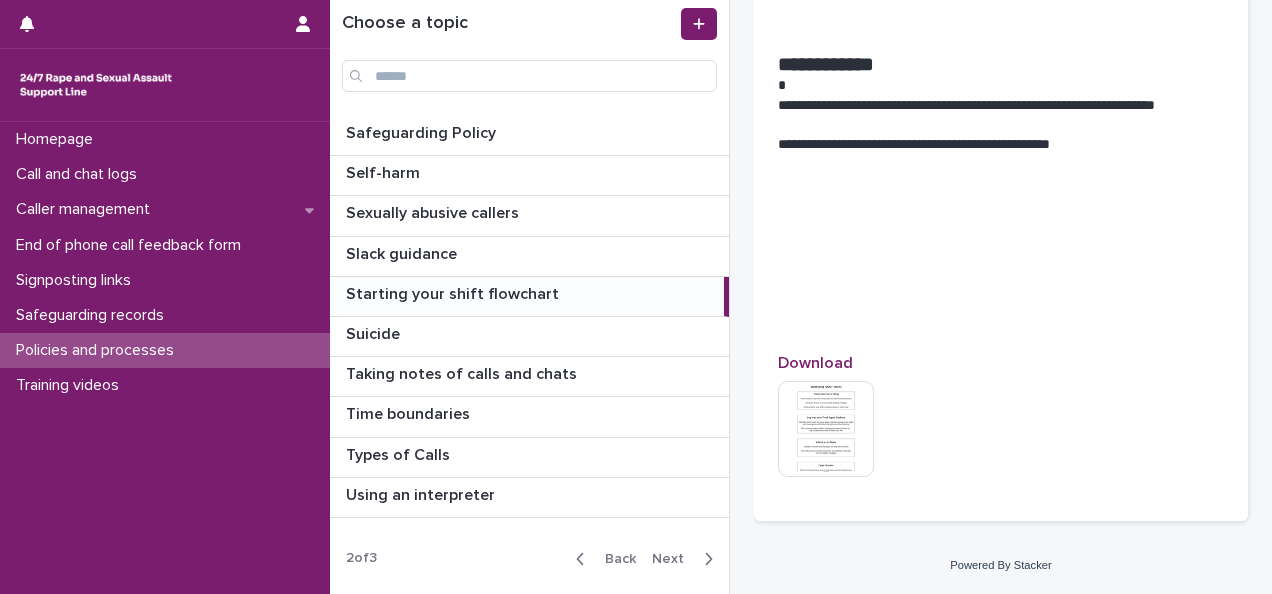 scroll, scrollTop: 0, scrollLeft: 0, axis: both 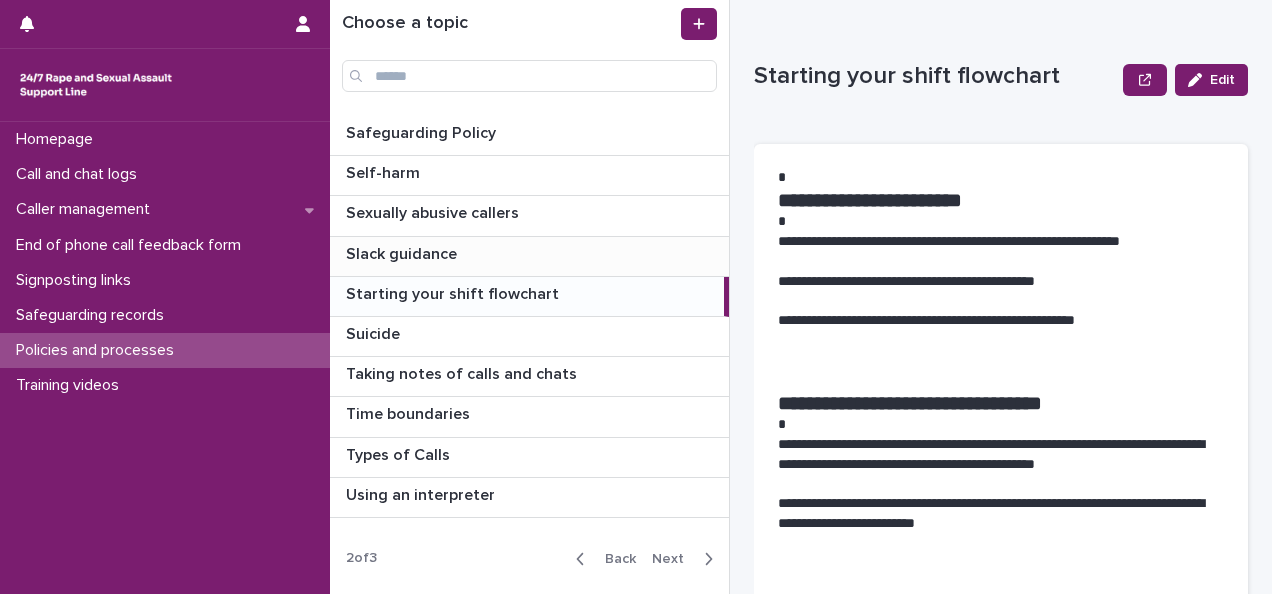 click at bounding box center (533, 254) 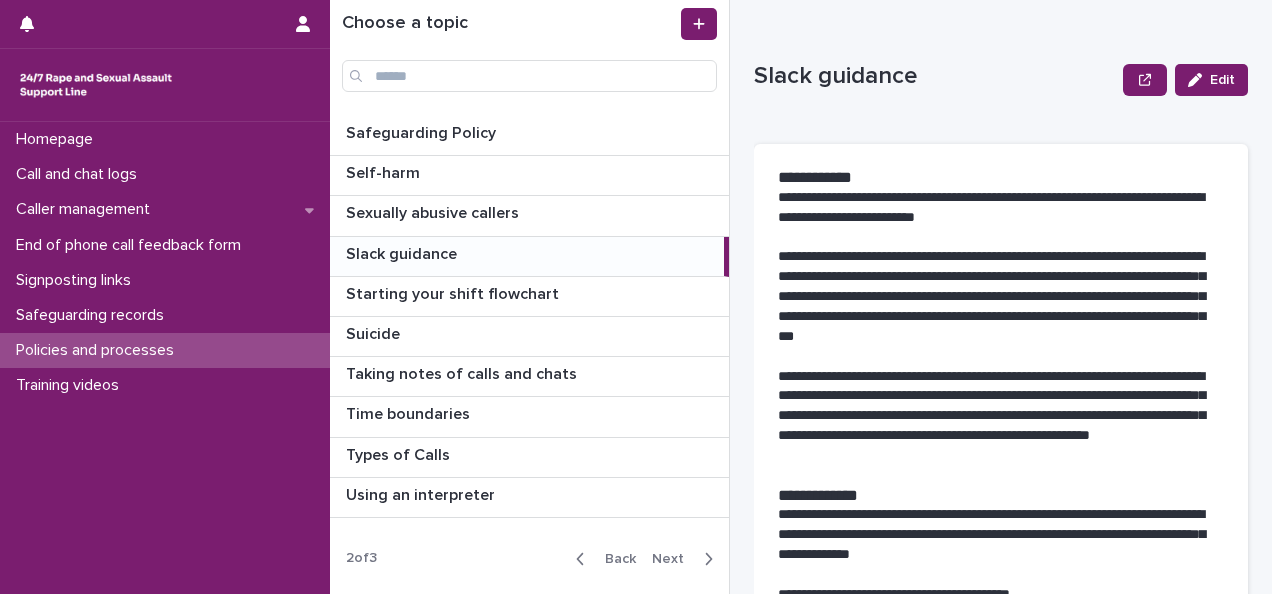 scroll, scrollTop: 600, scrollLeft: 0, axis: vertical 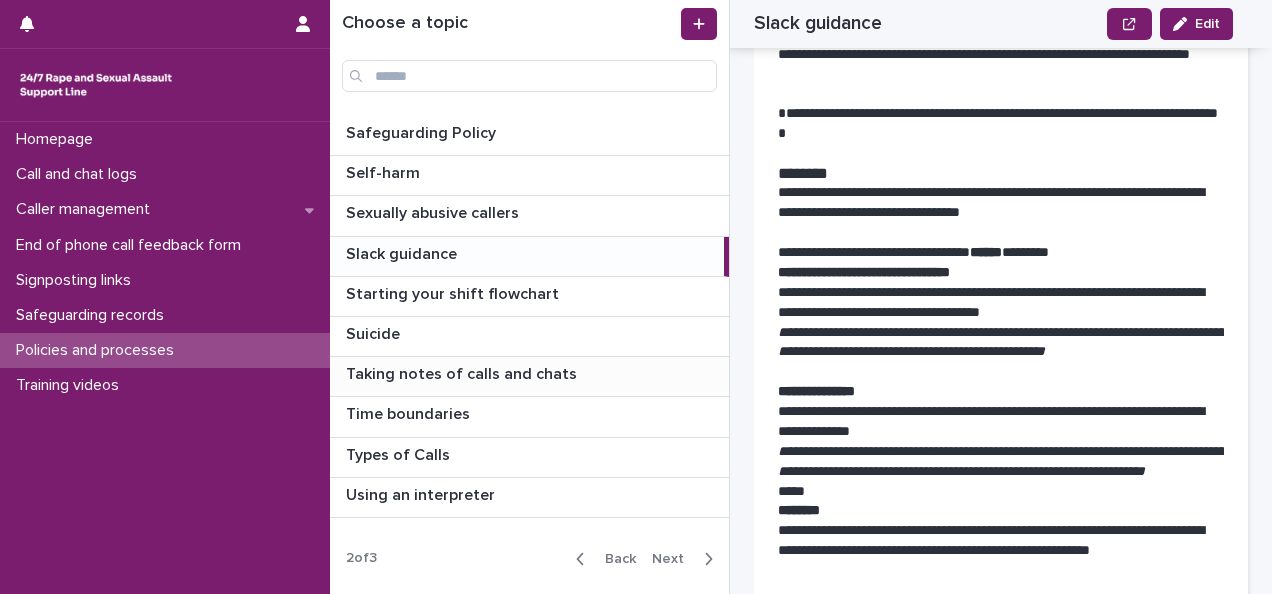 click on "Taking notes of calls and chats Taking notes of calls and chats" at bounding box center (529, 376) 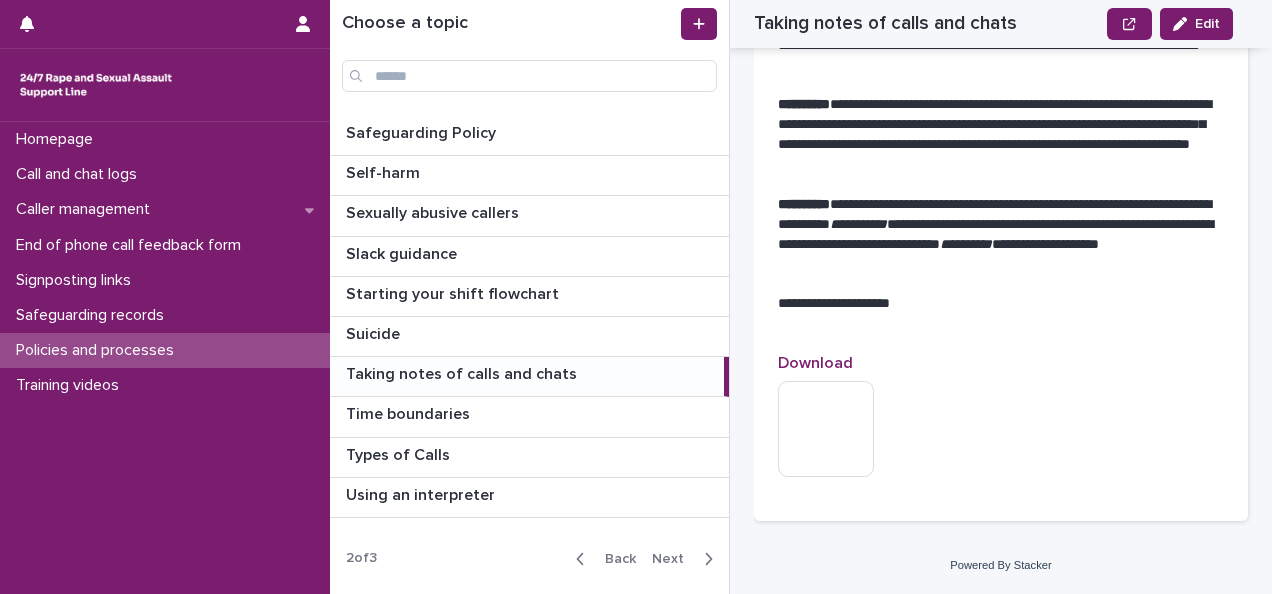 scroll, scrollTop: 2871, scrollLeft: 0, axis: vertical 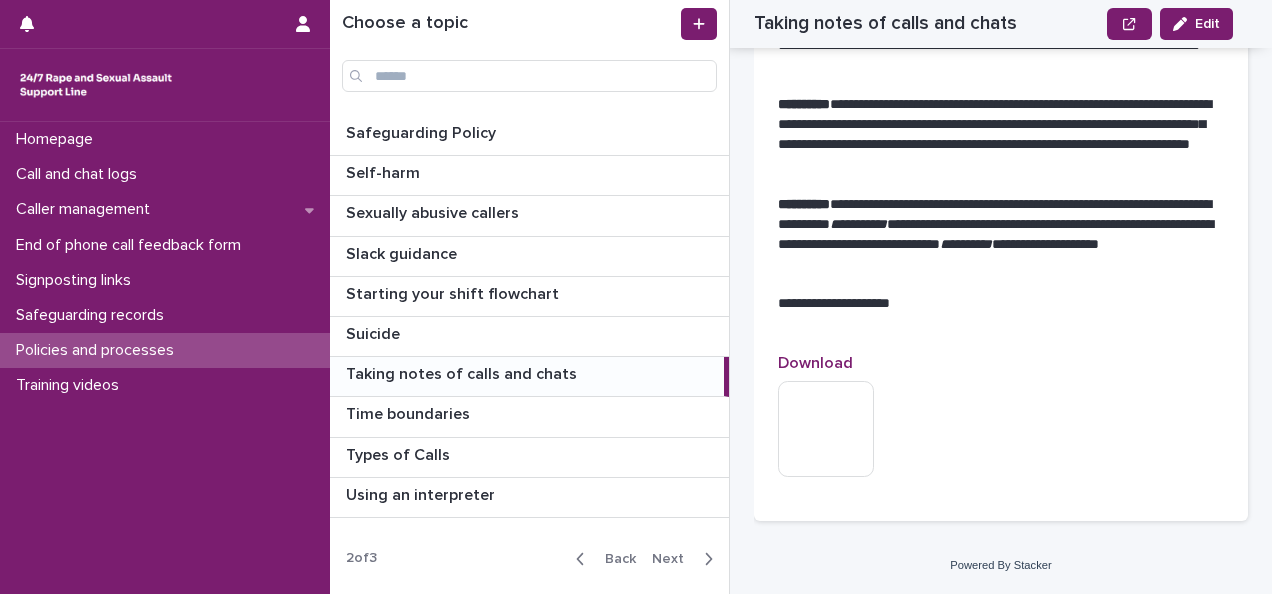 click on "Back" at bounding box center [614, 559] 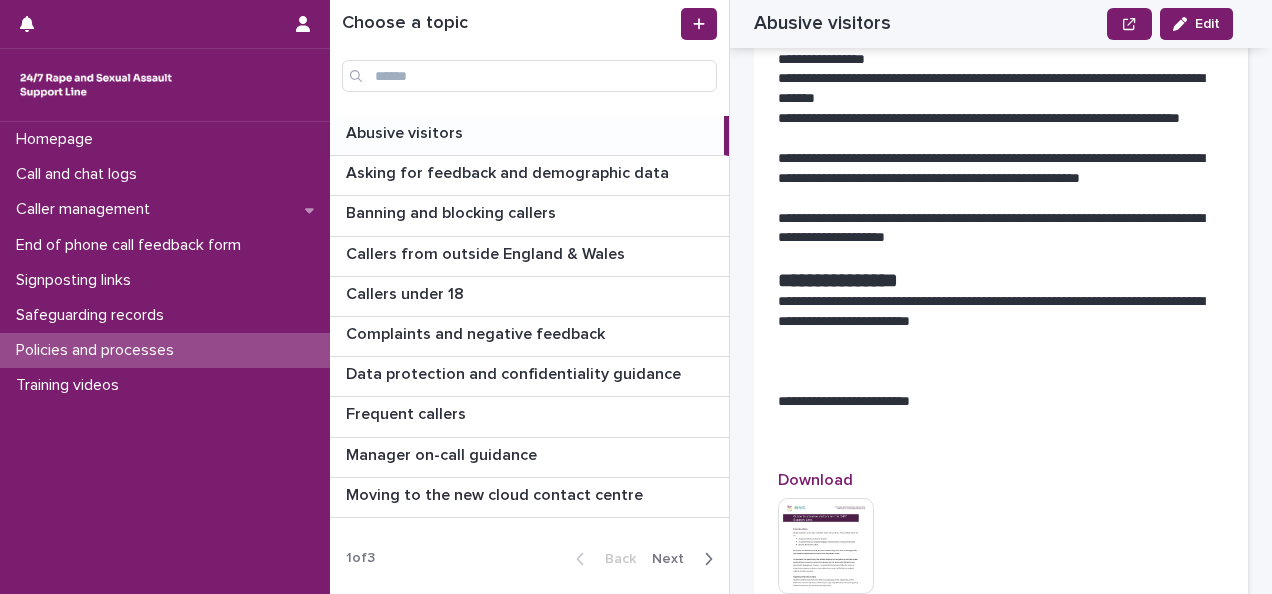 scroll, scrollTop: 2820, scrollLeft: 0, axis: vertical 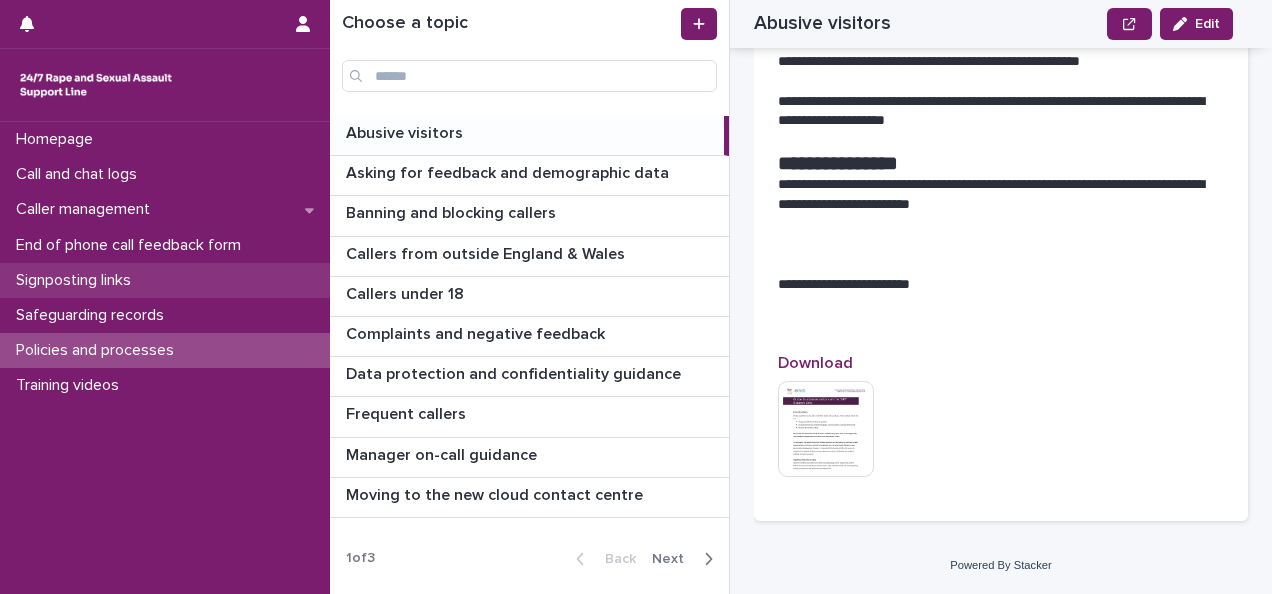 click on "Signposting links" at bounding box center [77, 280] 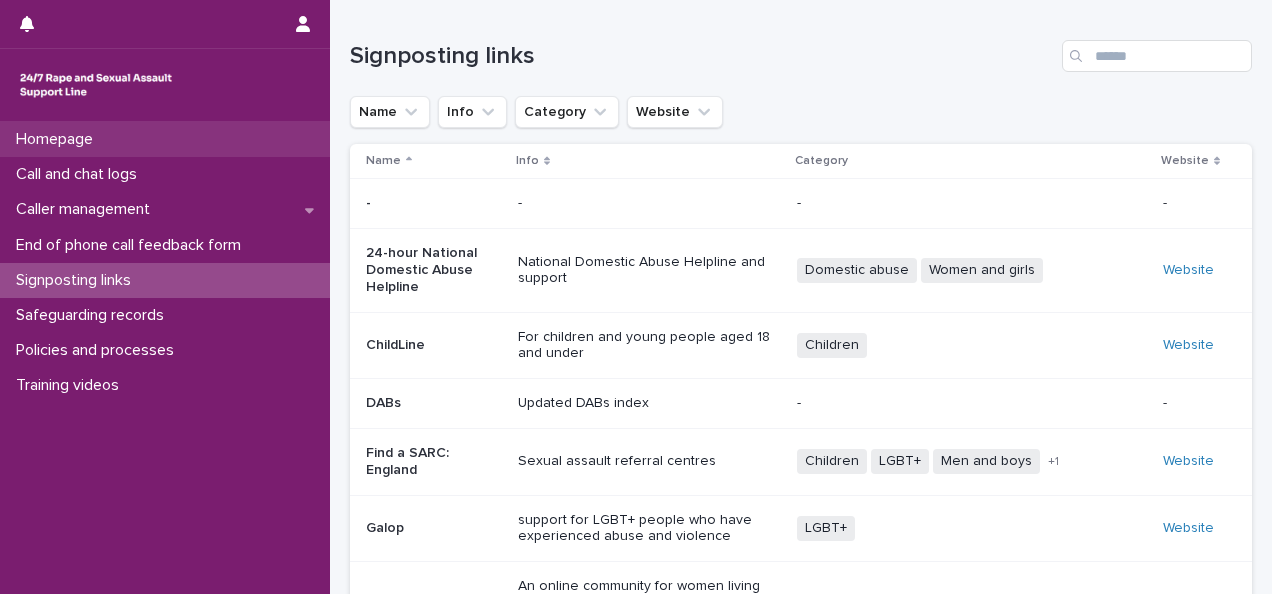 click on "Homepage" at bounding box center [165, 139] 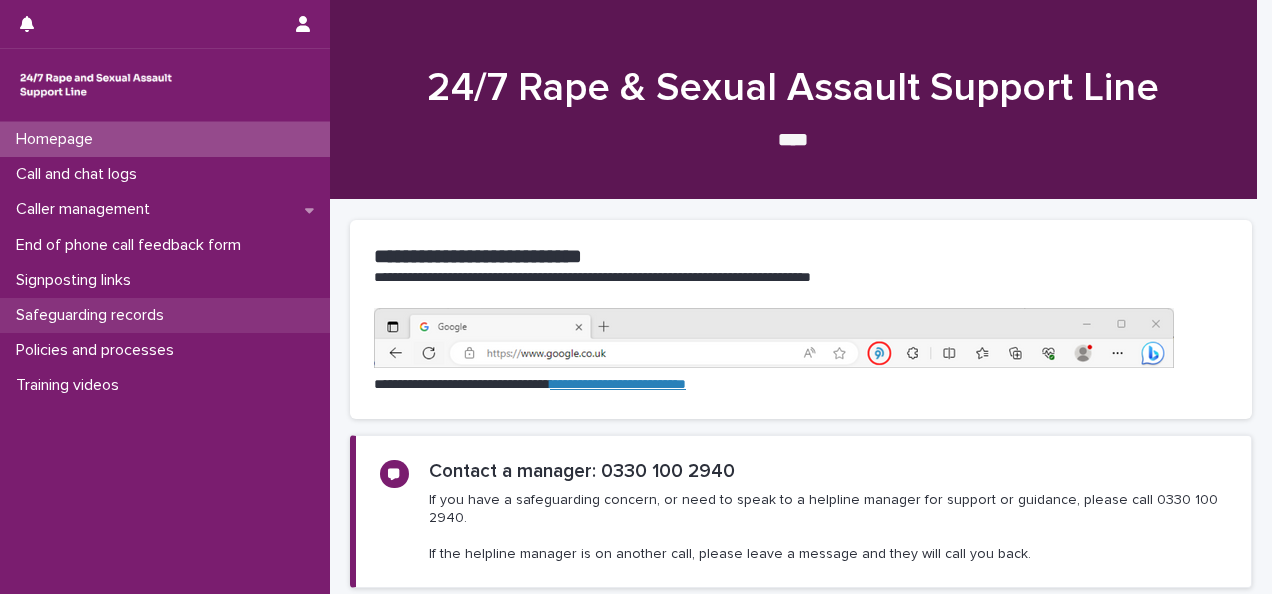 click on "Safeguarding records" at bounding box center [94, 315] 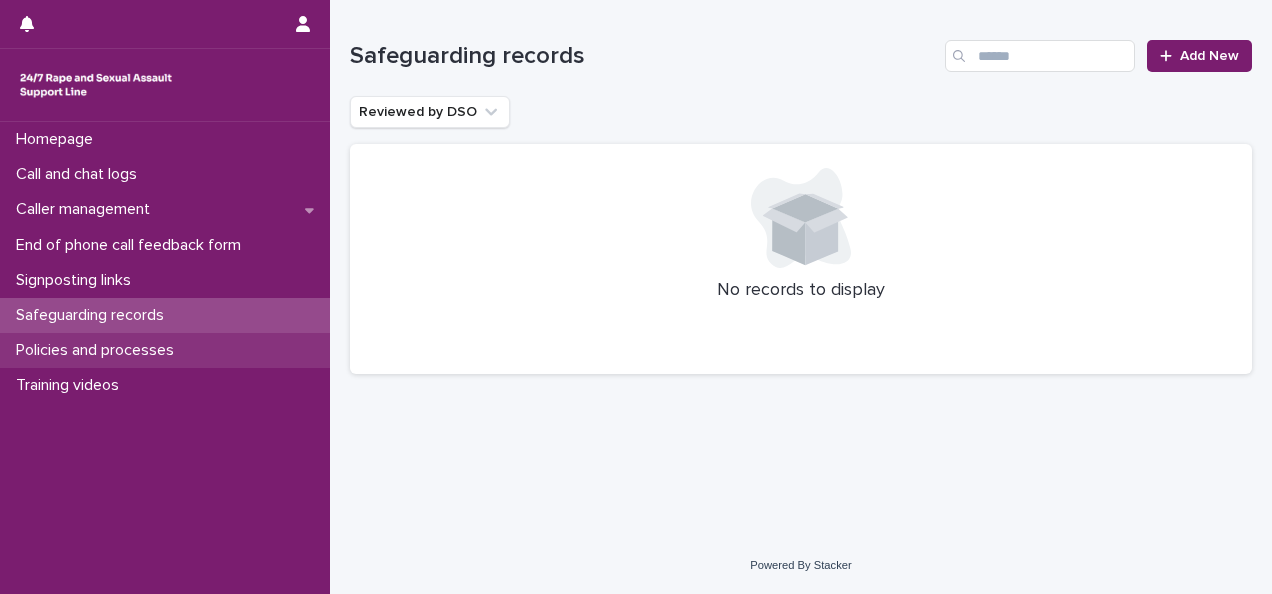 click on "Policies and processes" at bounding box center [99, 350] 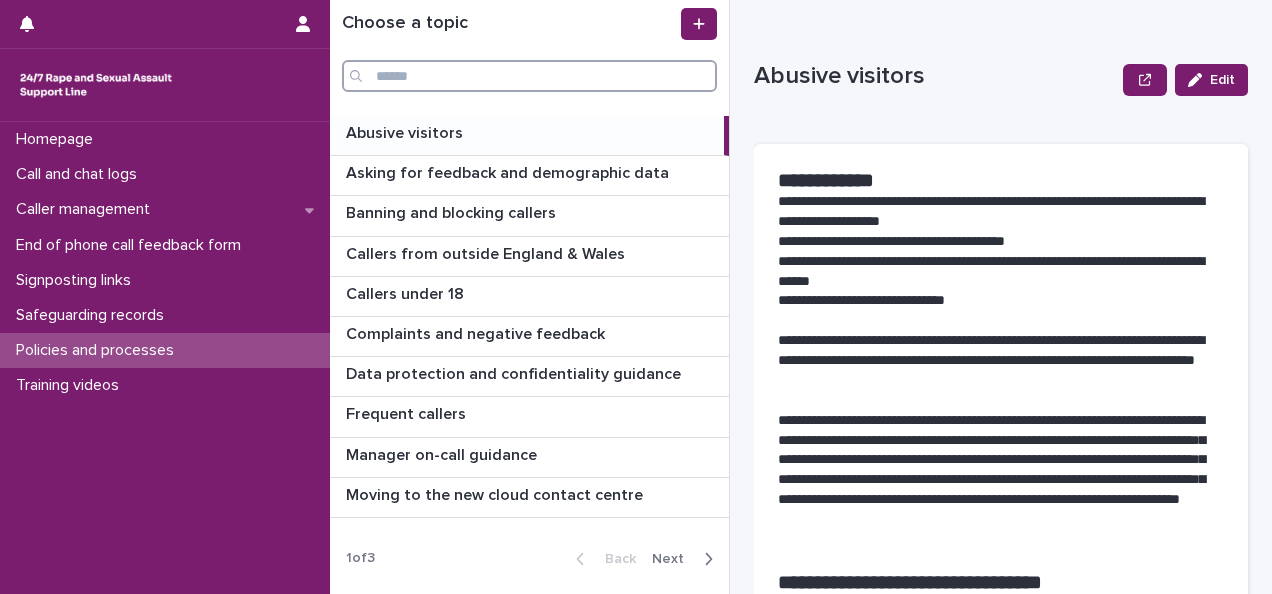 click at bounding box center (529, 76) 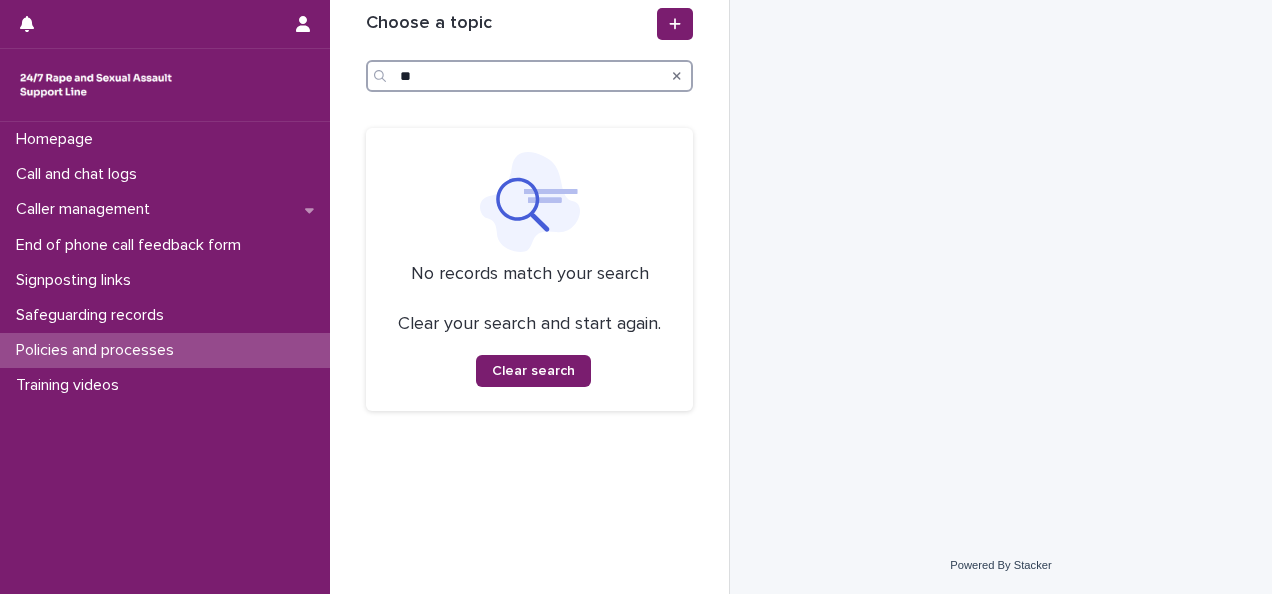 type on "*" 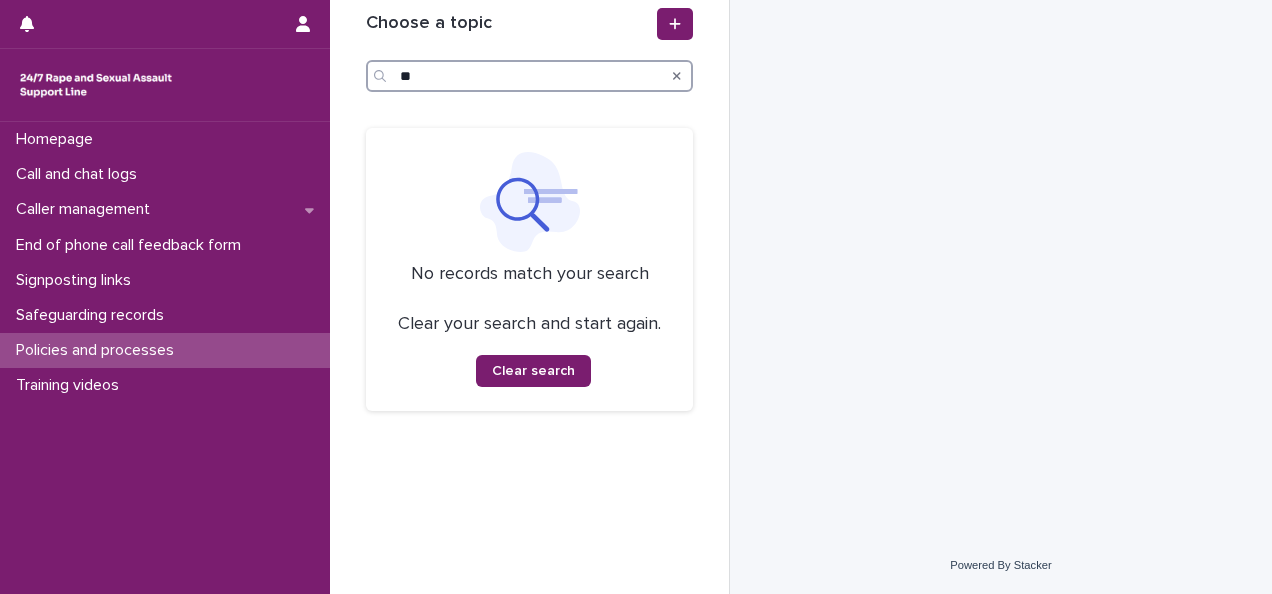 type on "*" 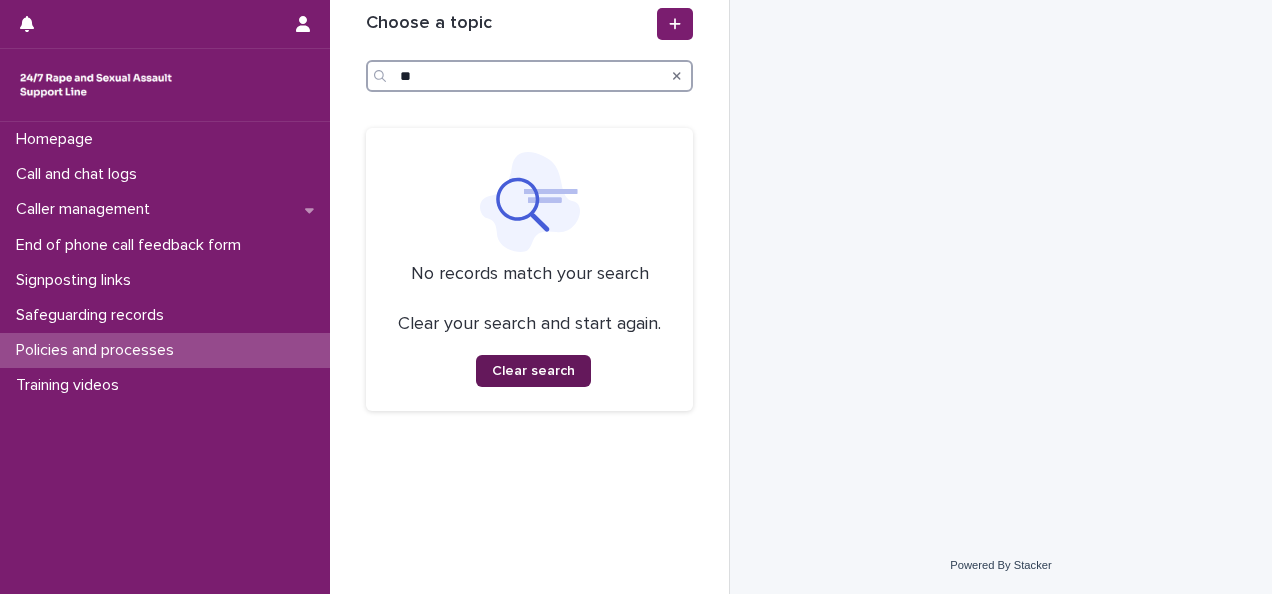 type on "**" 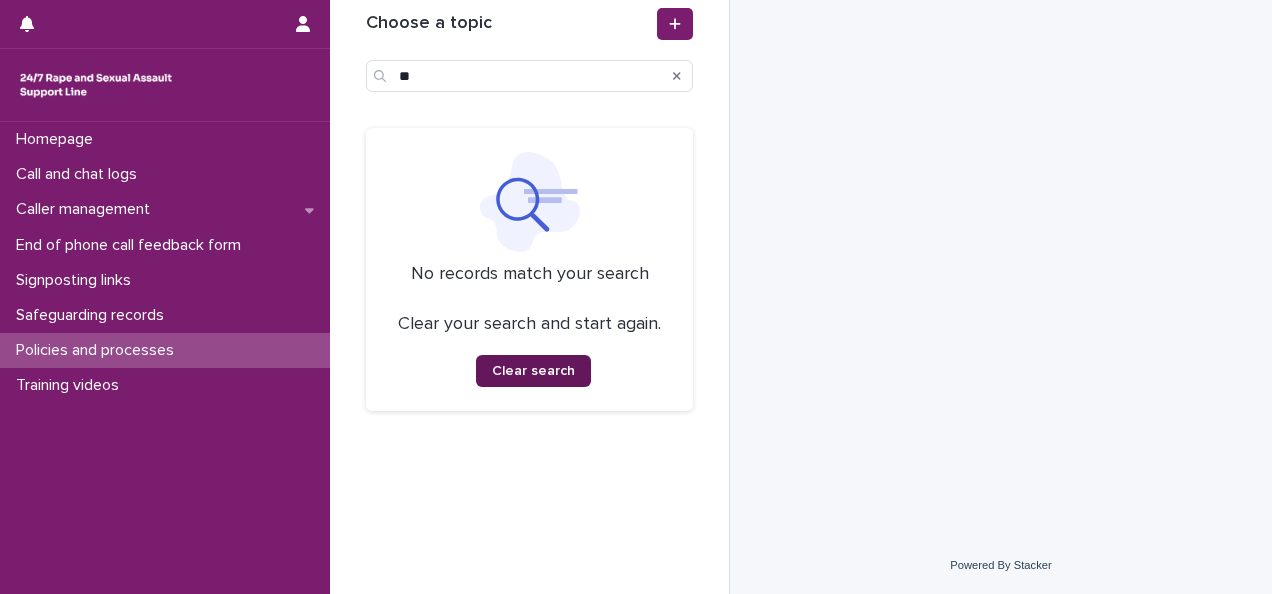 click on "Clear search" at bounding box center (533, 371) 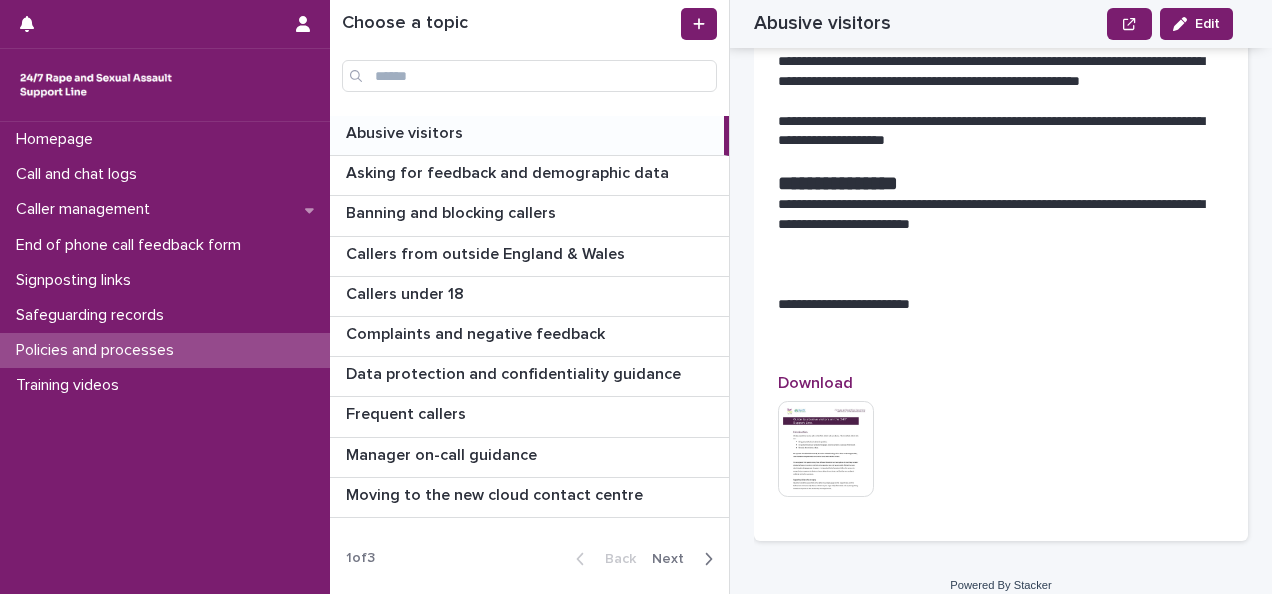 scroll, scrollTop: 2820, scrollLeft: 0, axis: vertical 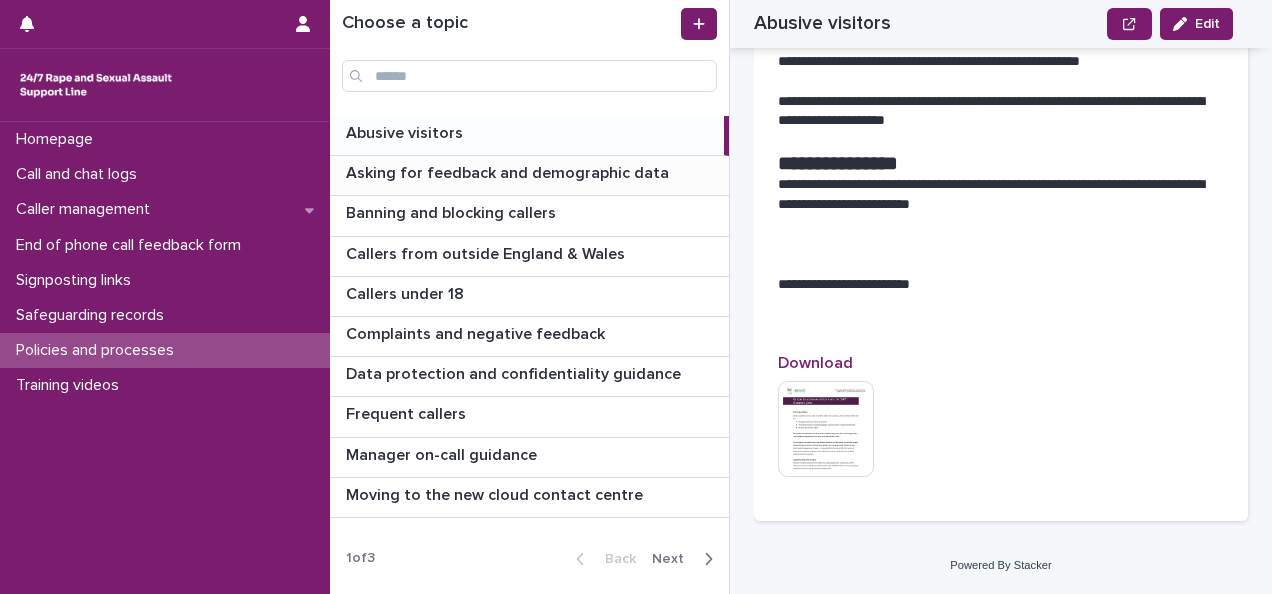 click on "Asking for feedback and demographic data" at bounding box center [509, 171] 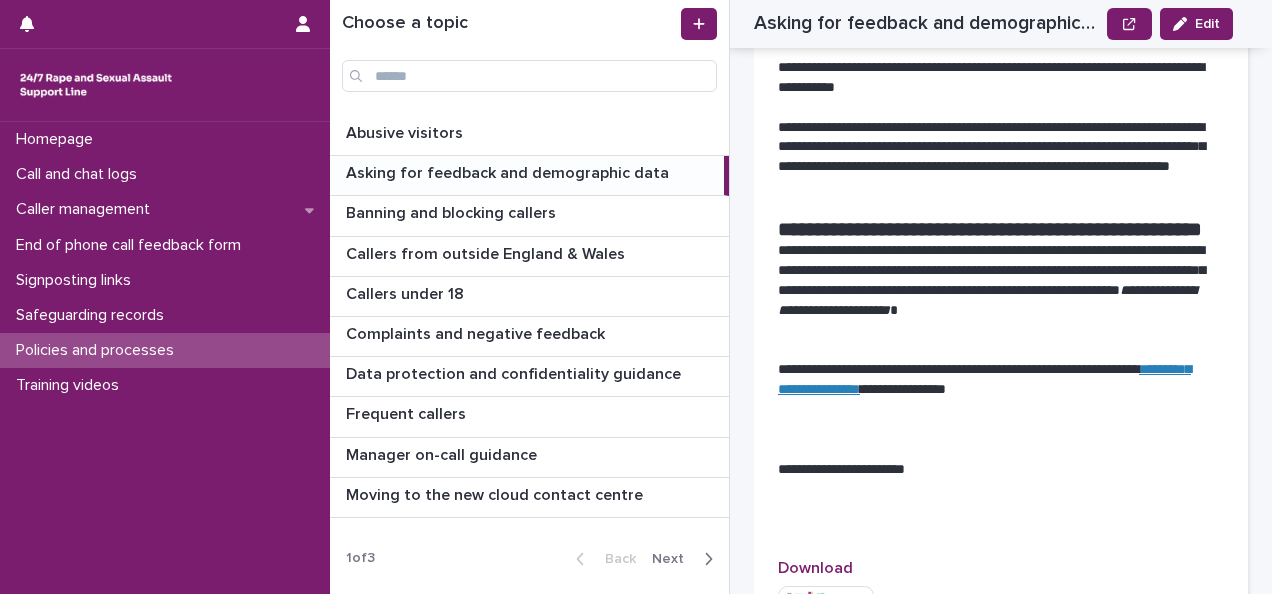 scroll, scrollTop: 4268, scrollLeft: 0, axis: vertical 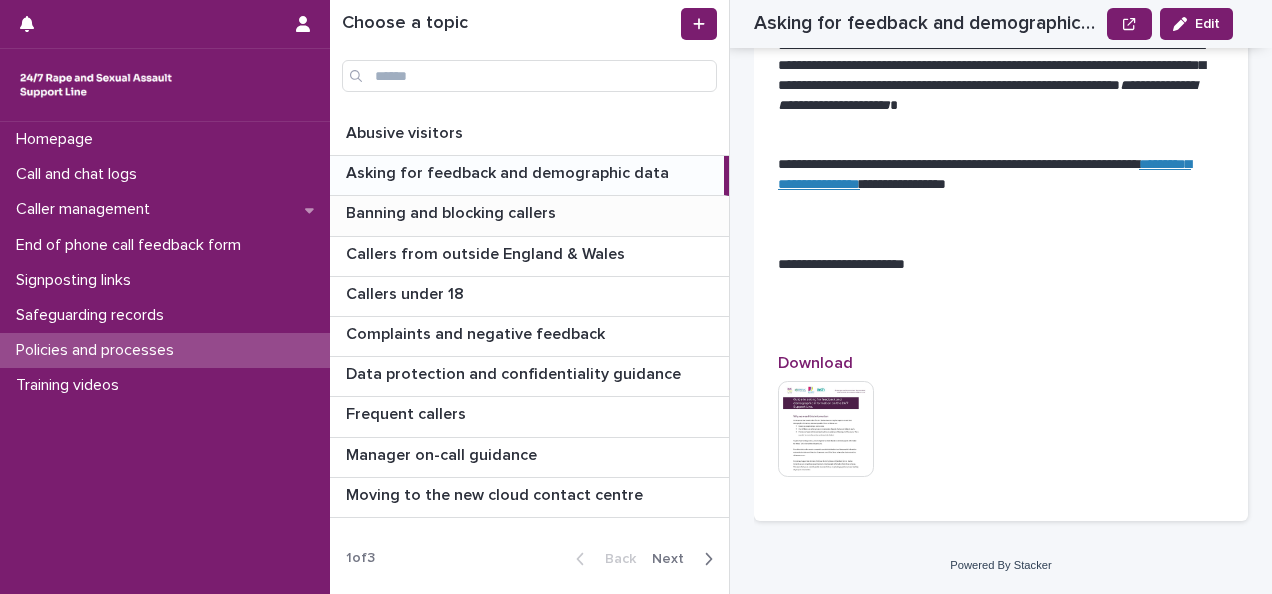click on "Banning and blocking callers" at bounding box center [453, 211] 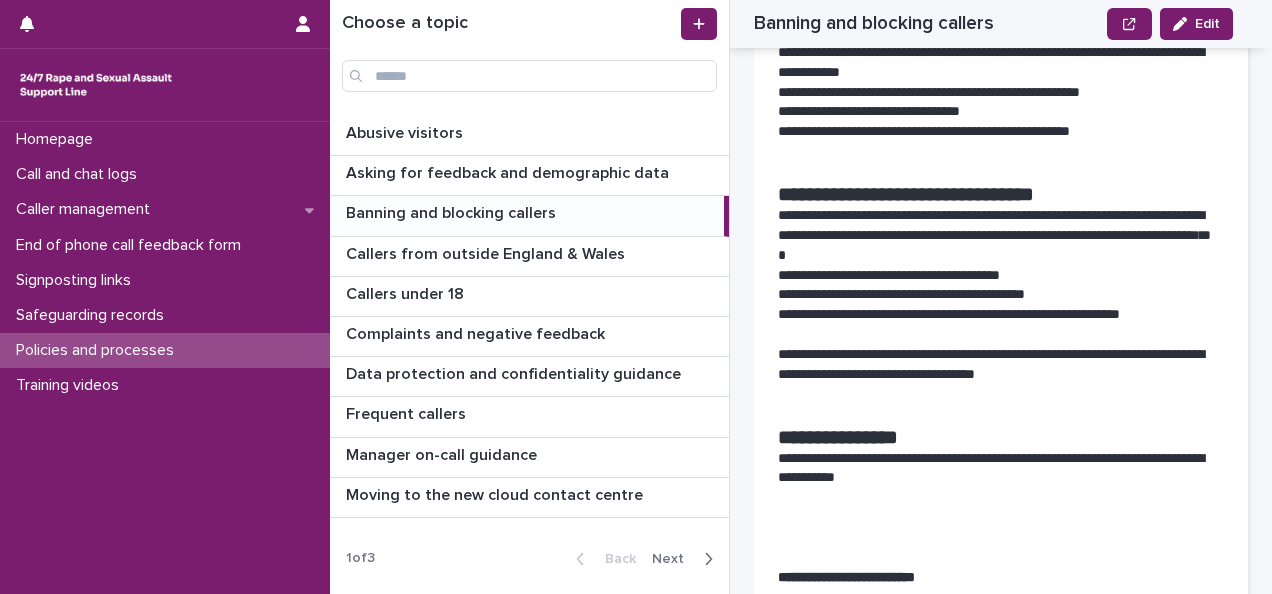 scroll, scrollTop: 2697, scrollLeft: 0, axis: vertical 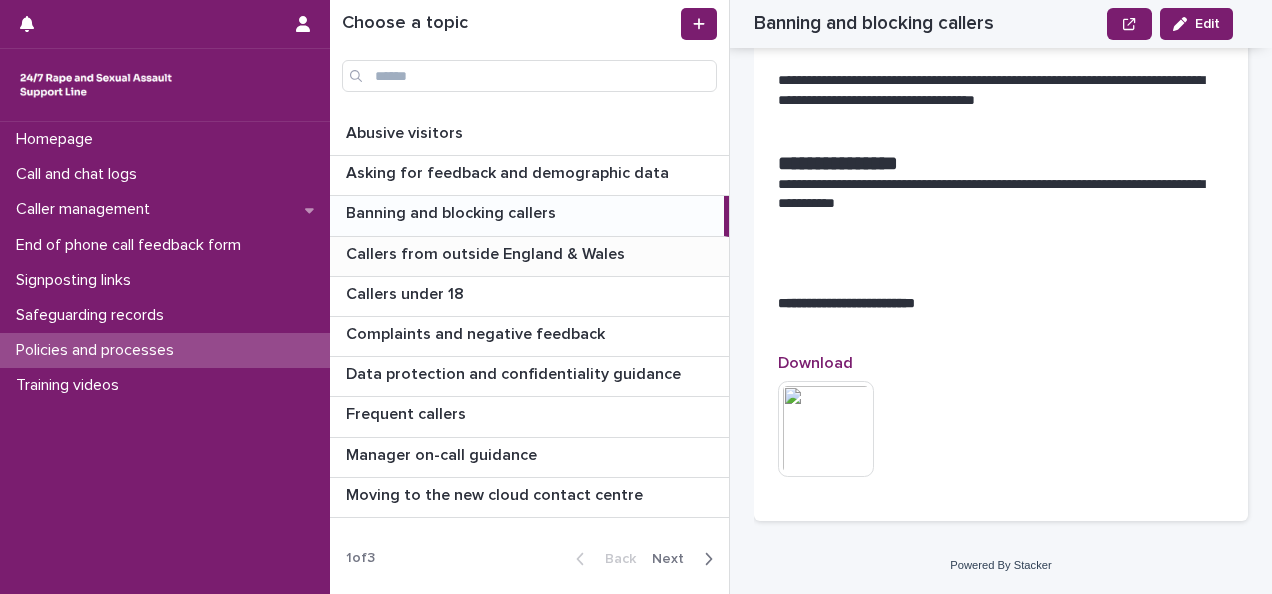 click on "Callers from outside England & Wales Callers from outside England & Wales" at bounding box center (529, 256) 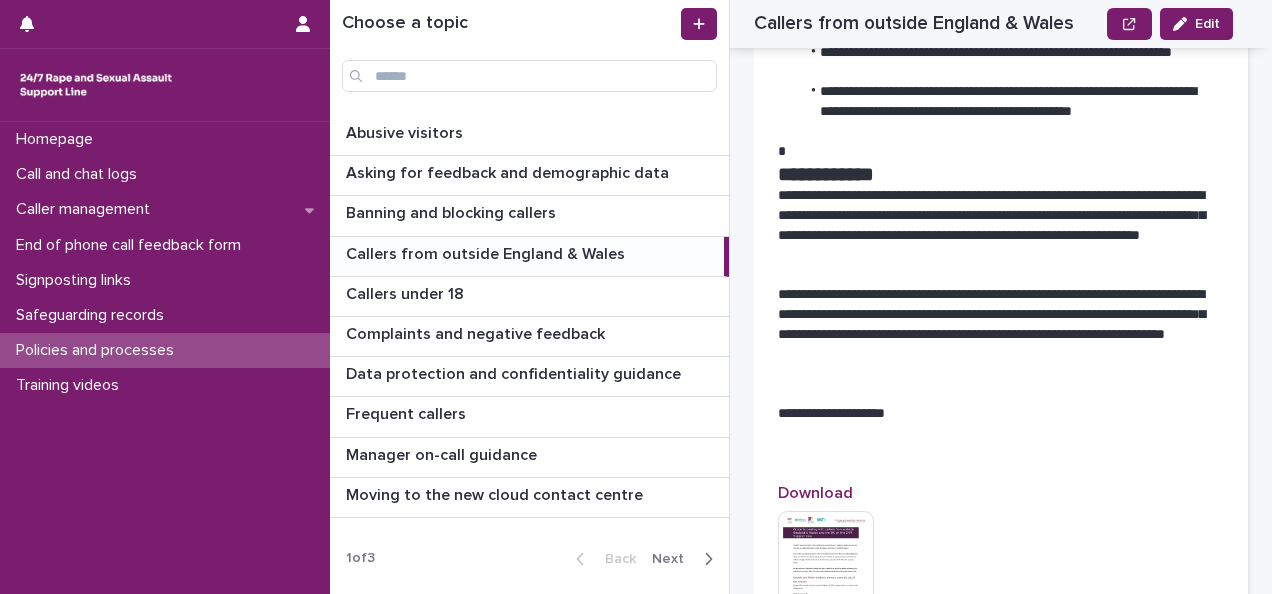 scroll, scrollTop: 1430, scrollLeft: 0, axis: vertical 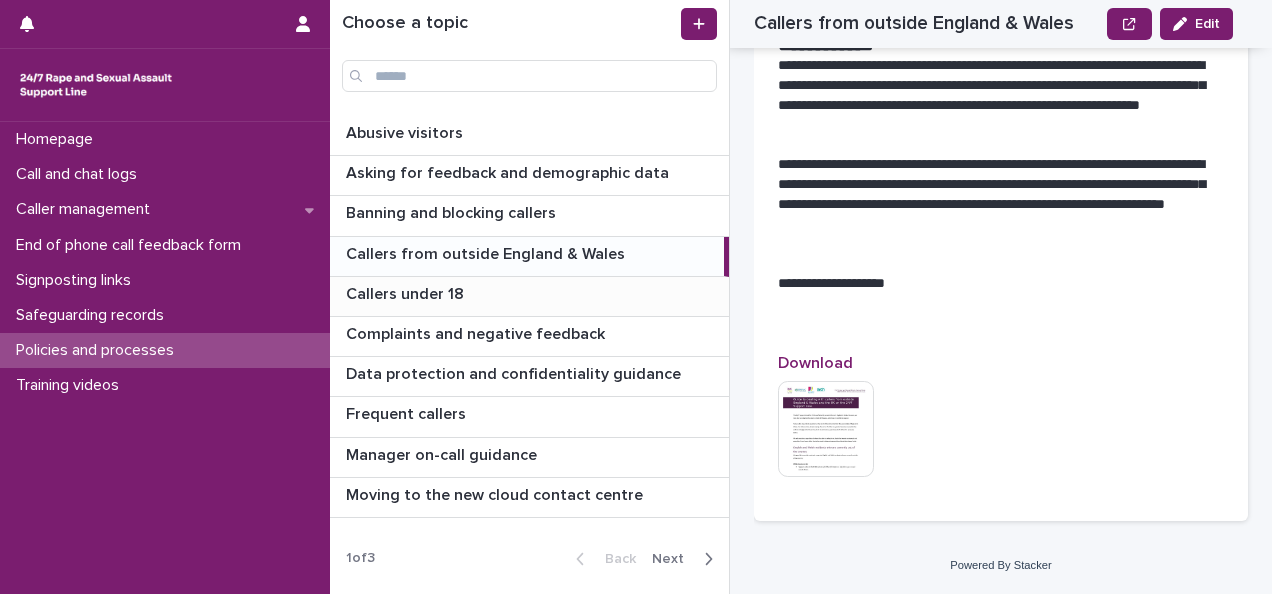 click at bounding box center (533, 294) 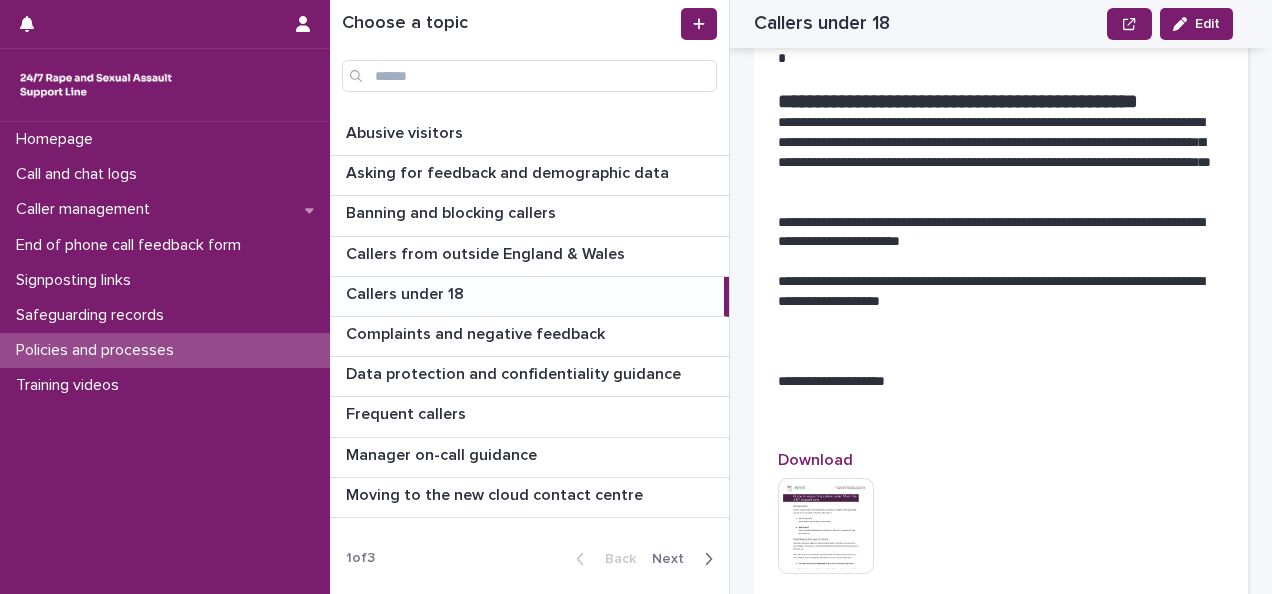 scroll, scrollTop: 2000, scrollLeft: 0, axis: vertical 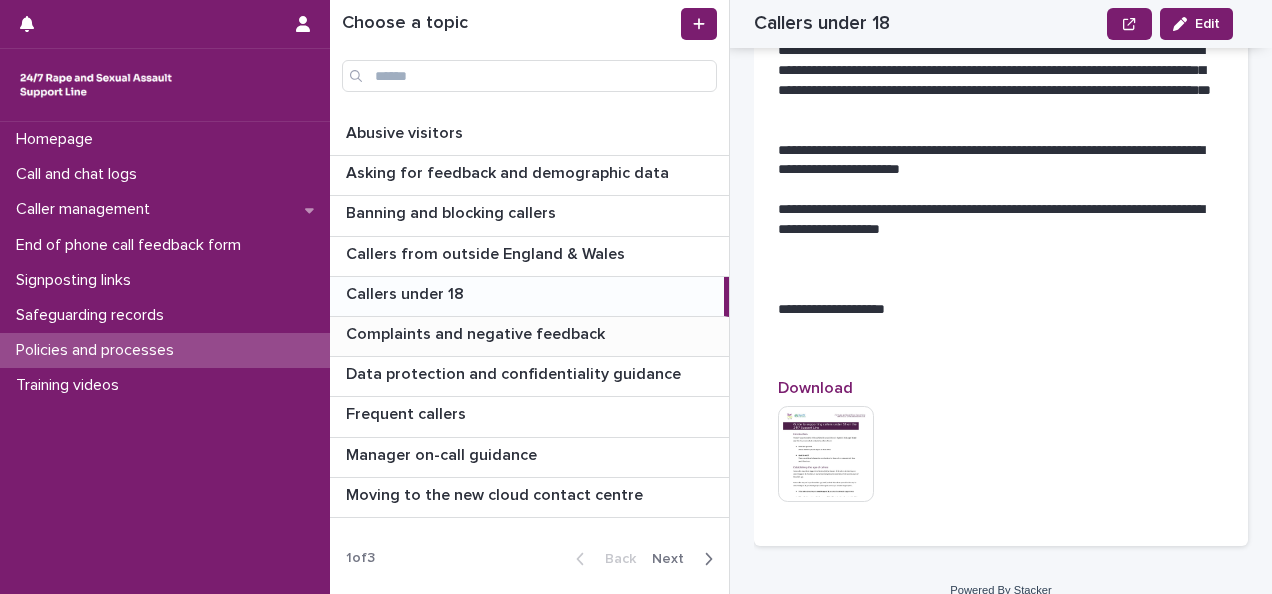 click on "Complaints and negative feedback" at bounding box center [477, 332] 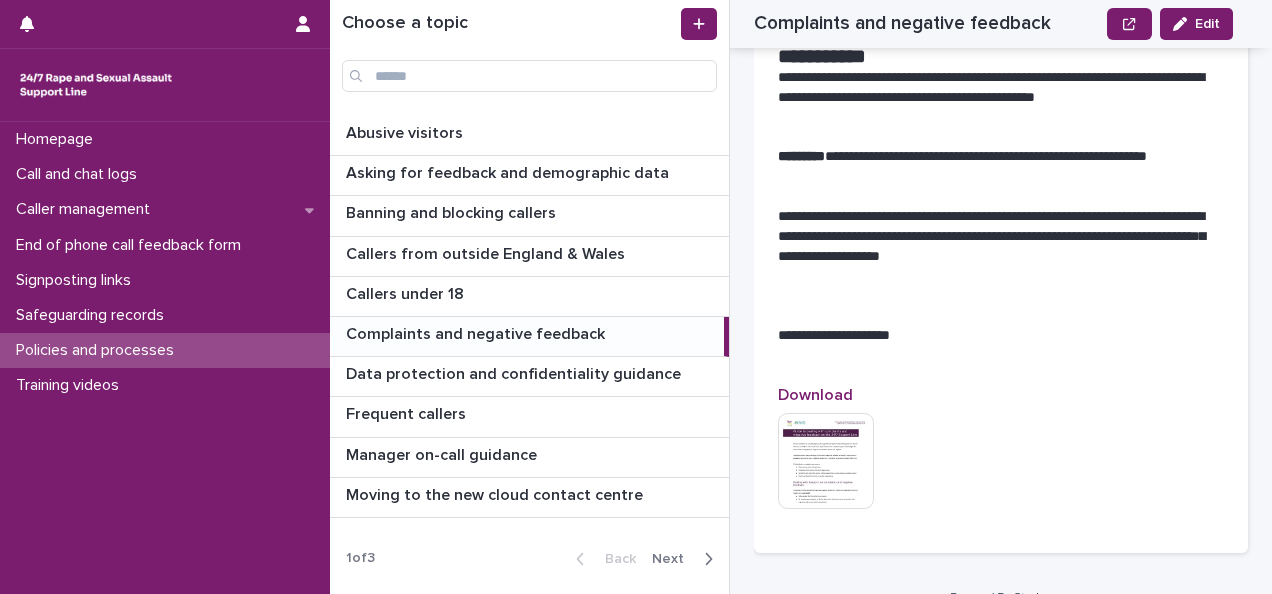 scroll, scrollTop: 1398, scrollLeft: 0, axis: vertical 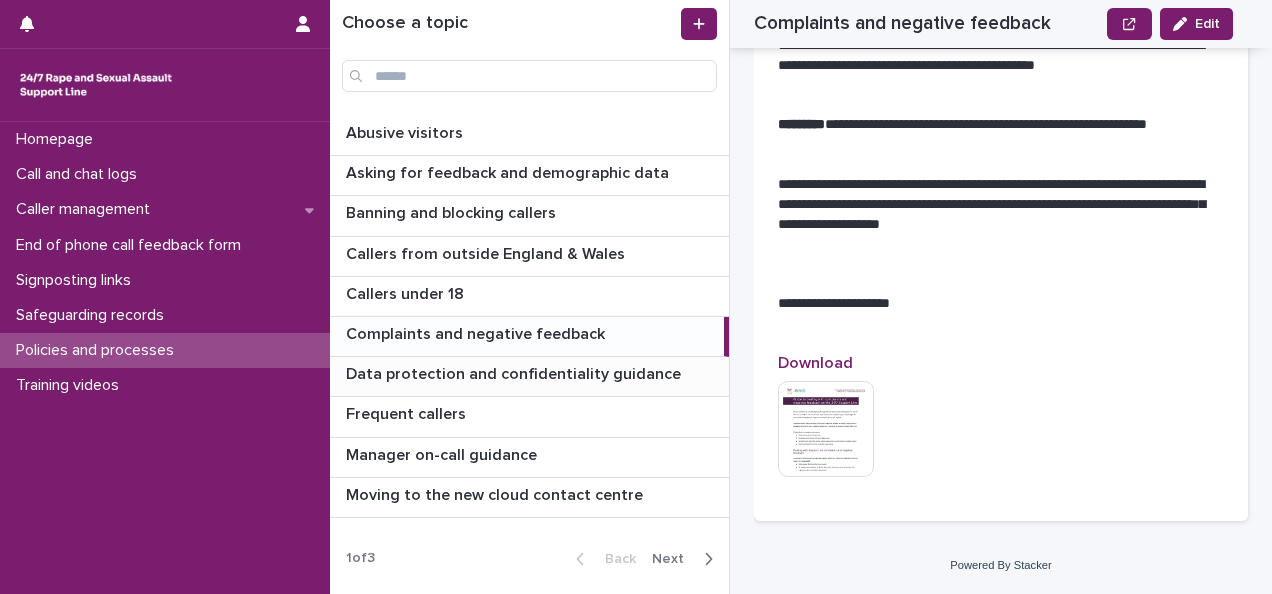 click on "Data protection and confidentiality guidance" at bounding box center [515, 372] 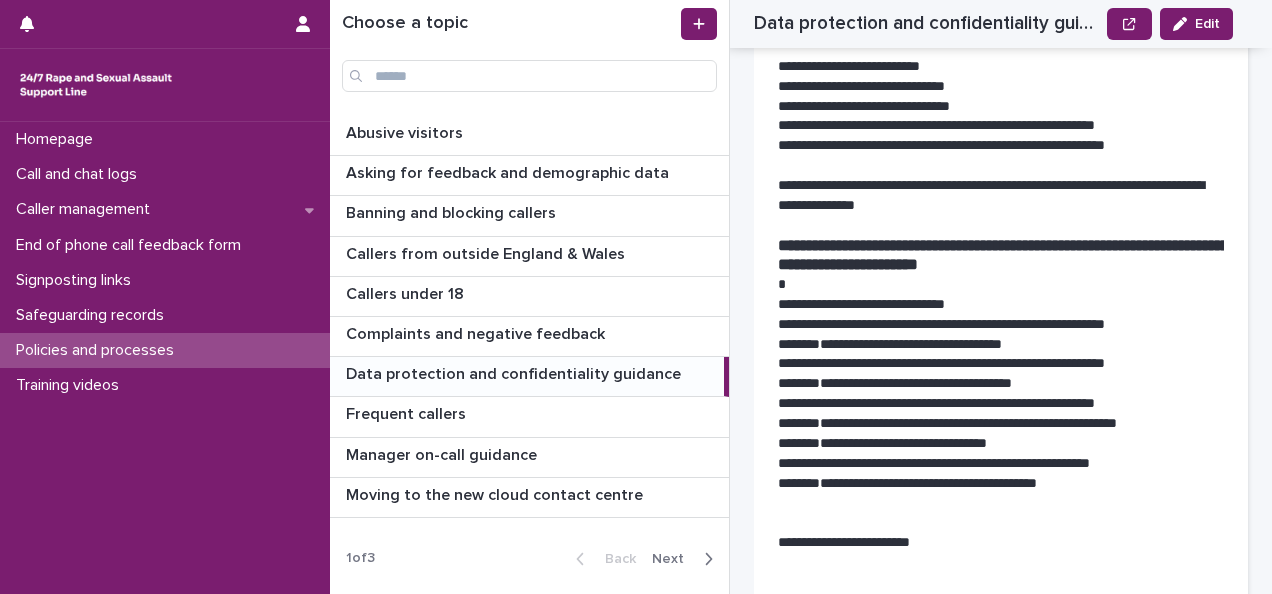 scroll, scrollTop: 6455, scrollLeft: 0, axis: vertical 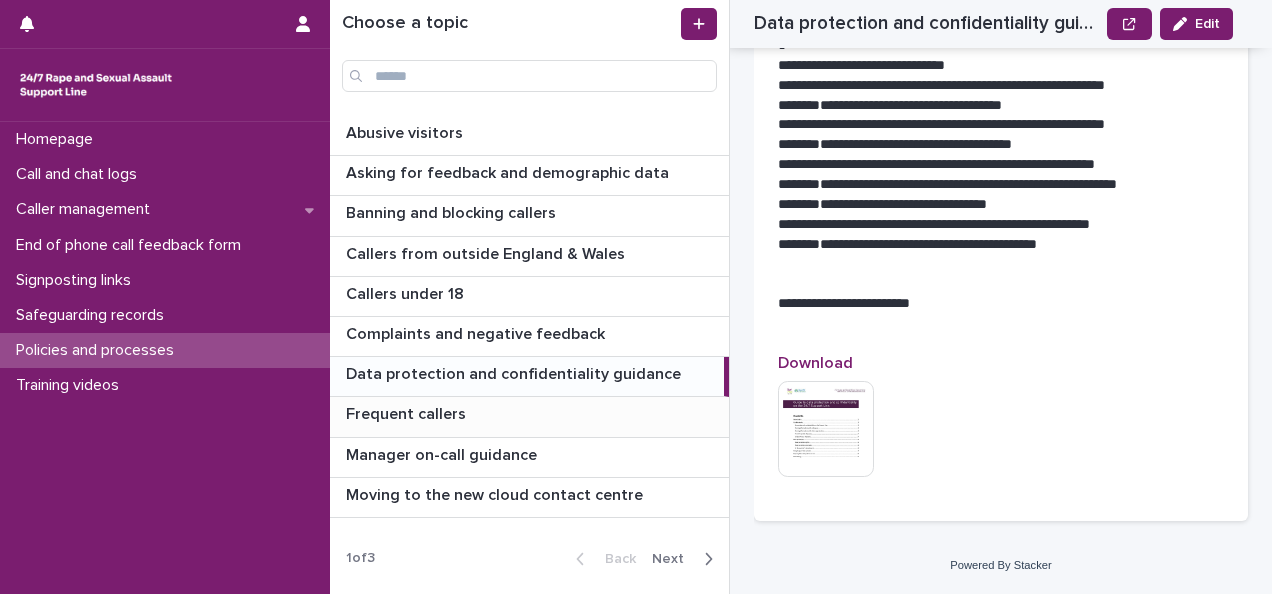 click at bounding box center [533, 414] 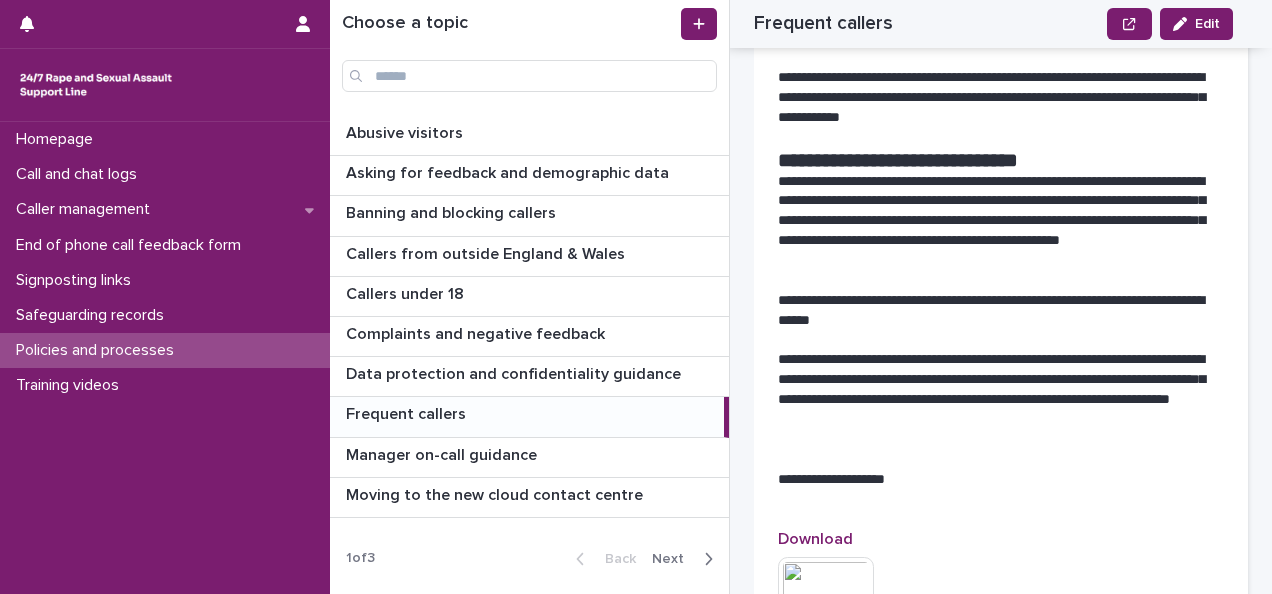 scroll, scrollTop: 3595, scrollLeft: 0, axis: vertical 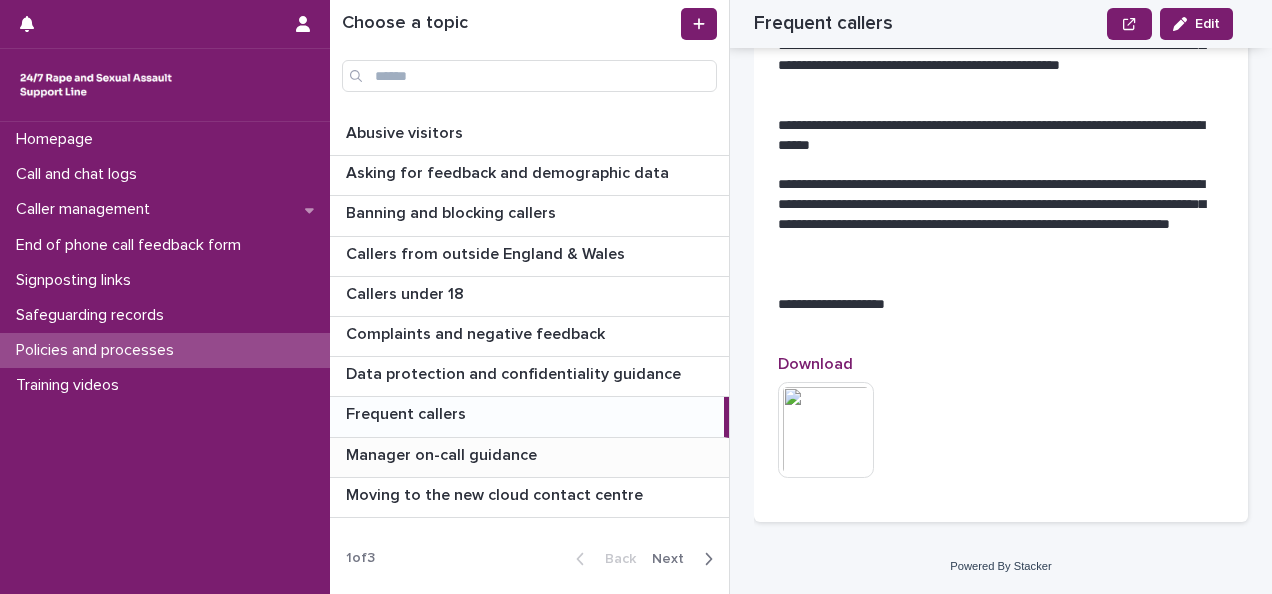 click on "Manager on-call guidance" at bounding box center [443, 453] 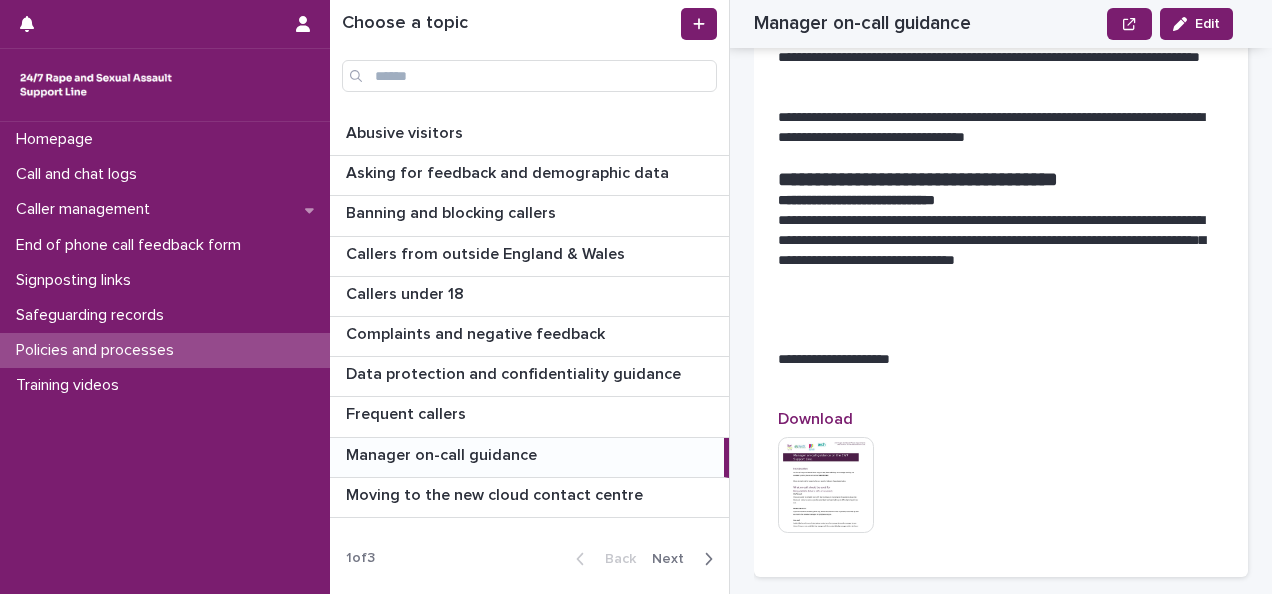 scroll, scrollTop: 2025, scrollLeft: 0, axis: vertical 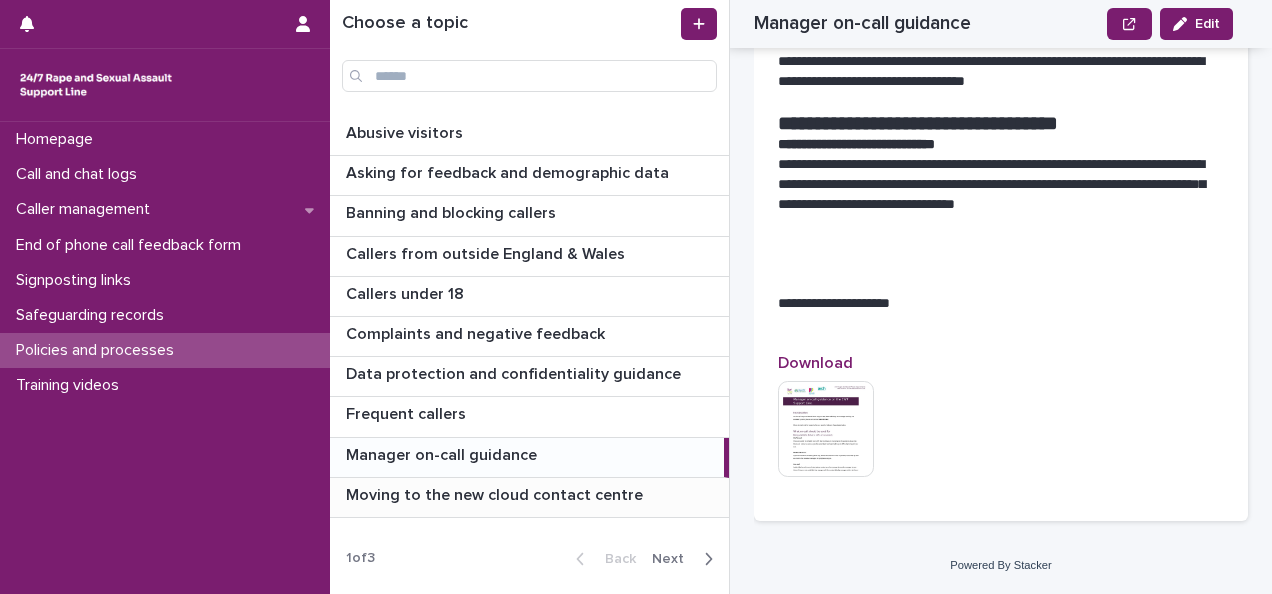 click on "Moving to the new cloud contact centre" at bounding box center [496, 493] 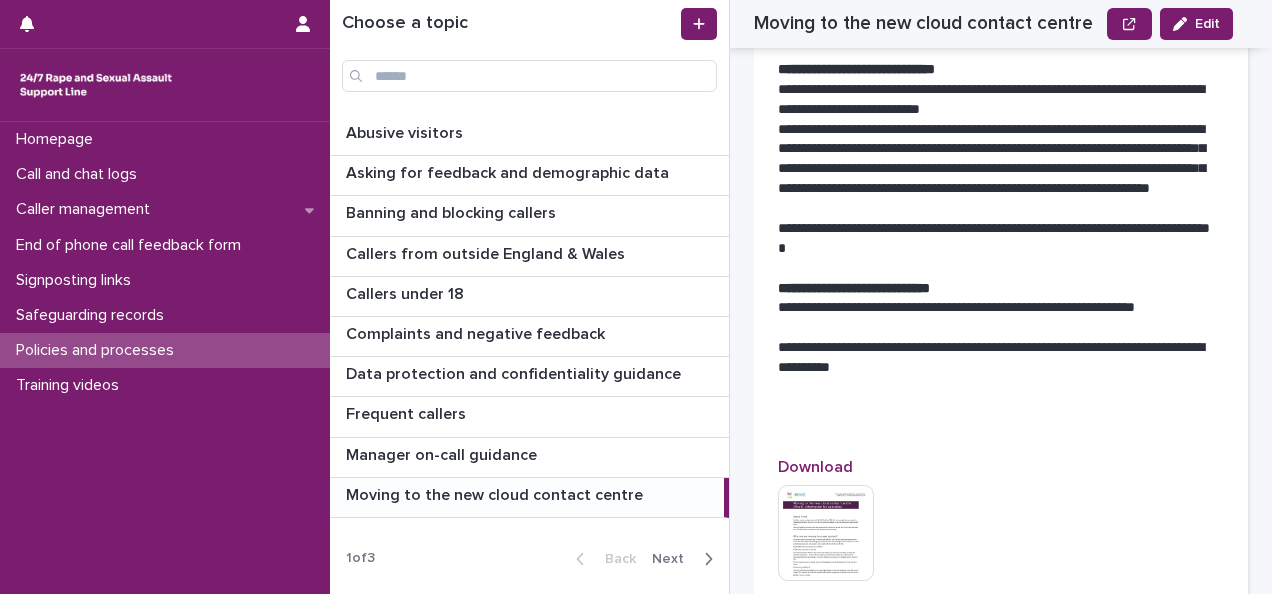 scroll, scrollTop: 3043, scrollLeft: 0, axis: vertical 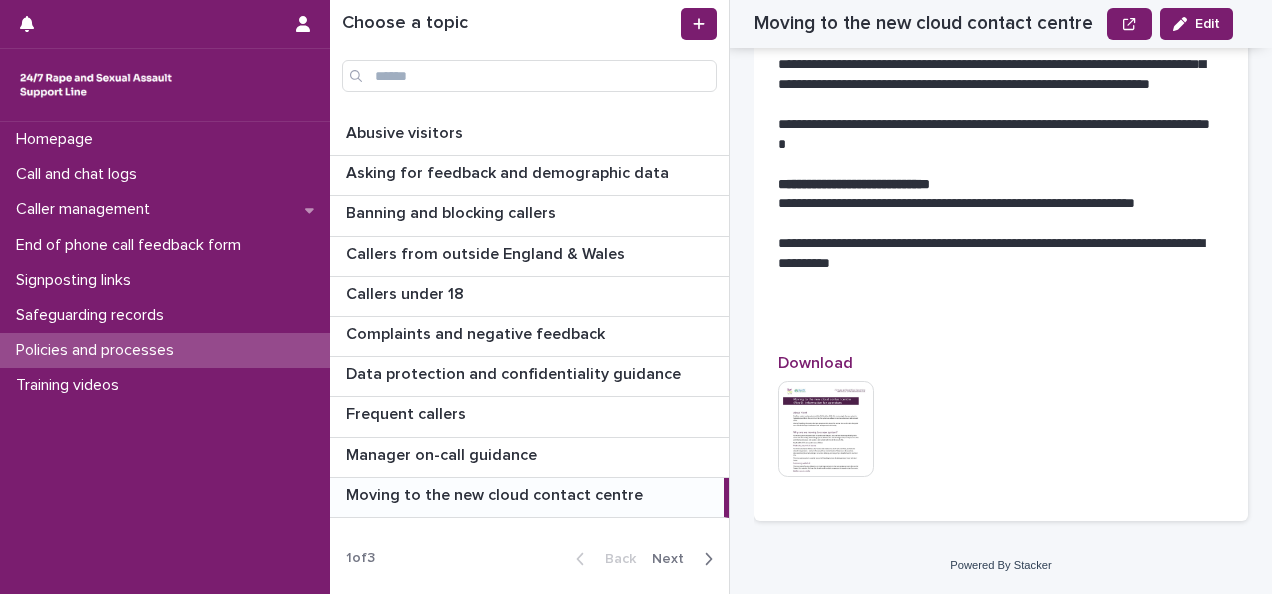 click on "Back Next" at bounding box center [644, 559] 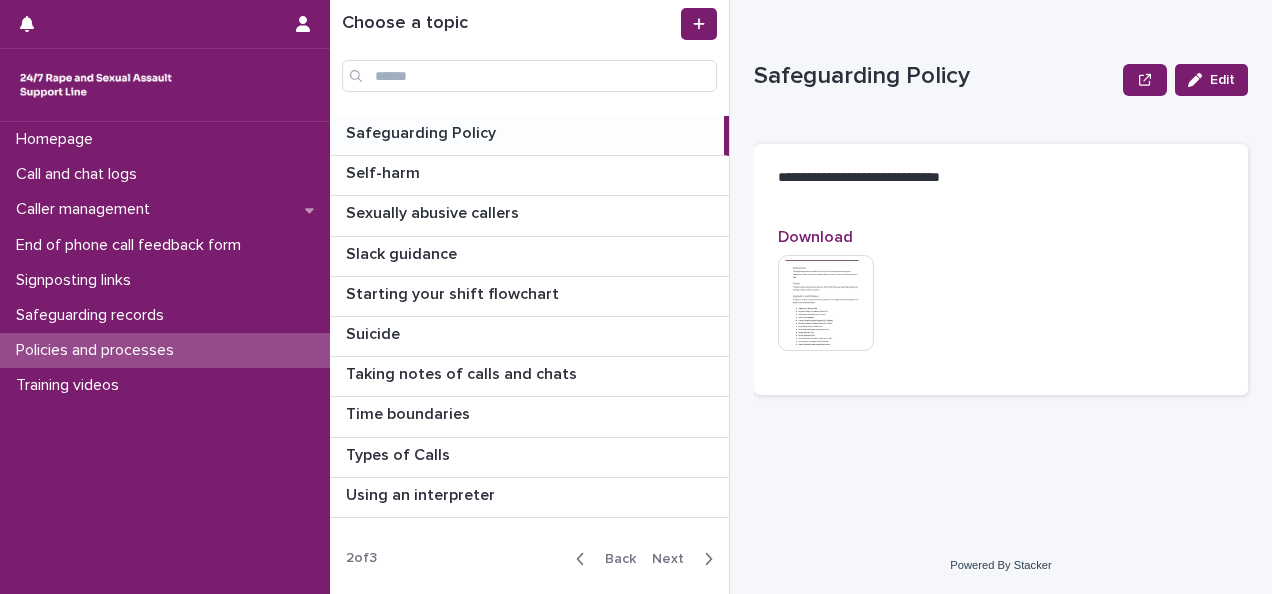scroll, scrollTop: 0, scrollLeft: 0, axis: both 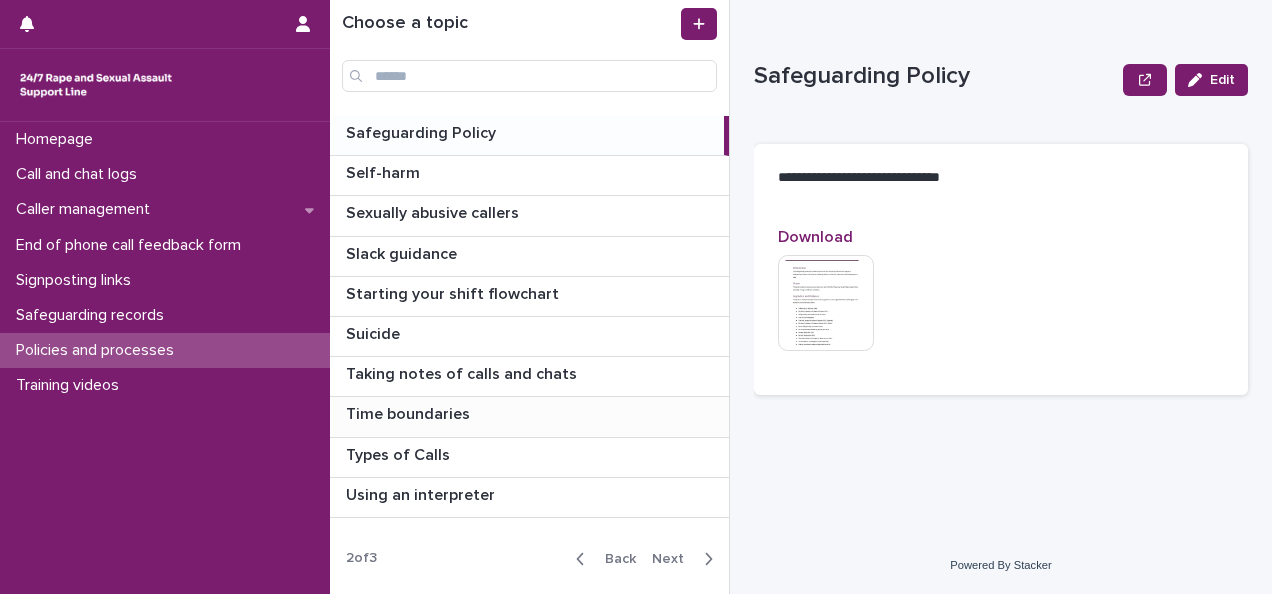 click at bounding box center [533, 414] 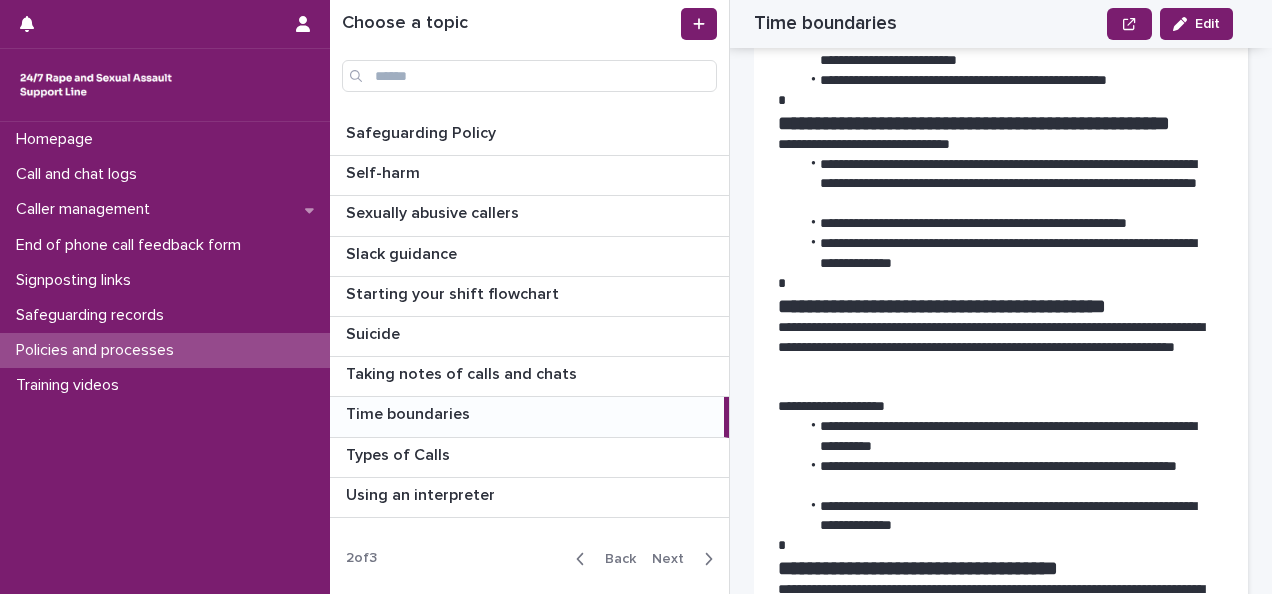 scroll, scrollTop: 400, scrollLeft: 0, axis: vertical 